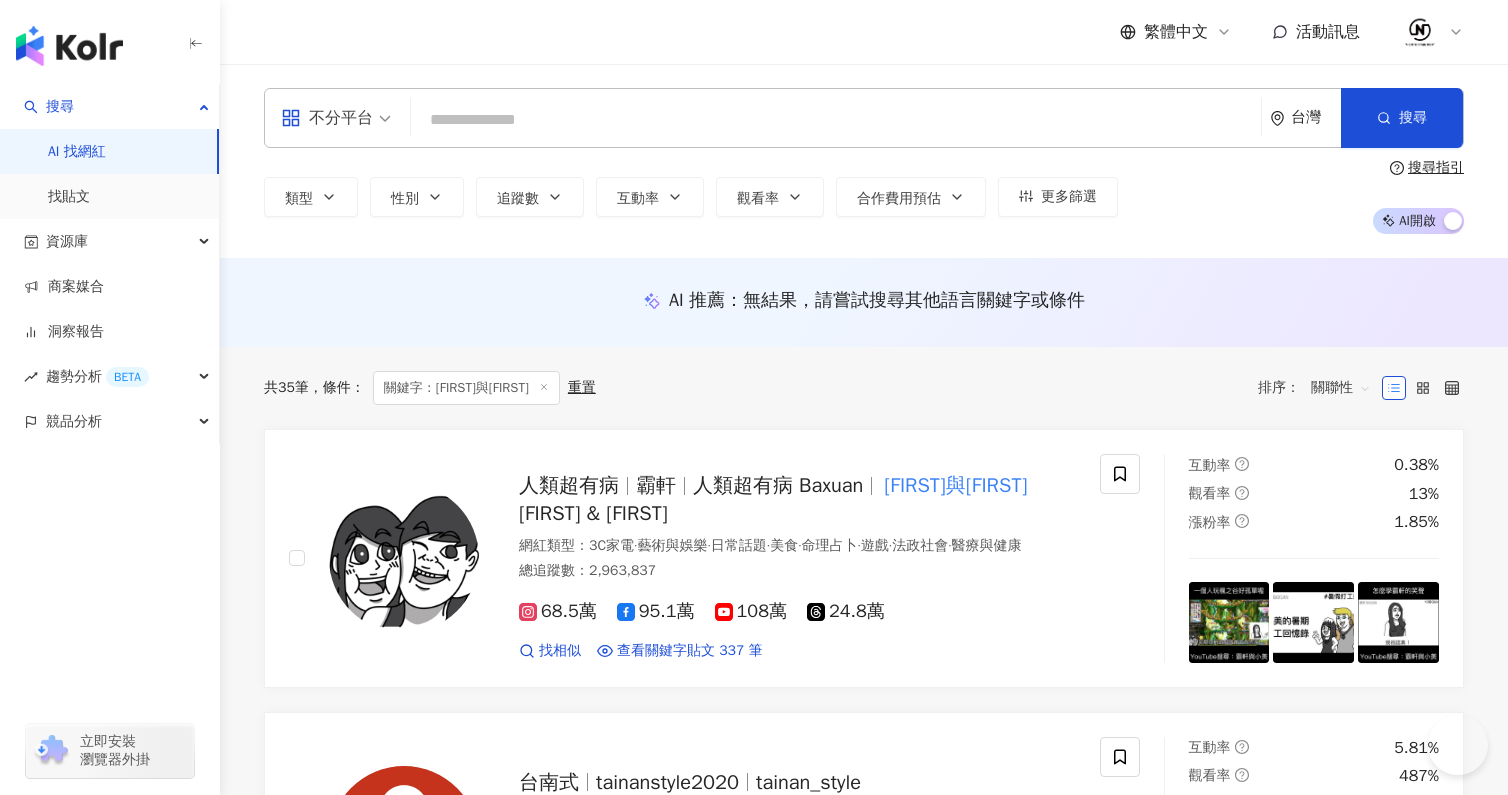 scroll, scrollTop: 0, scrollLeft: 0, axis: both 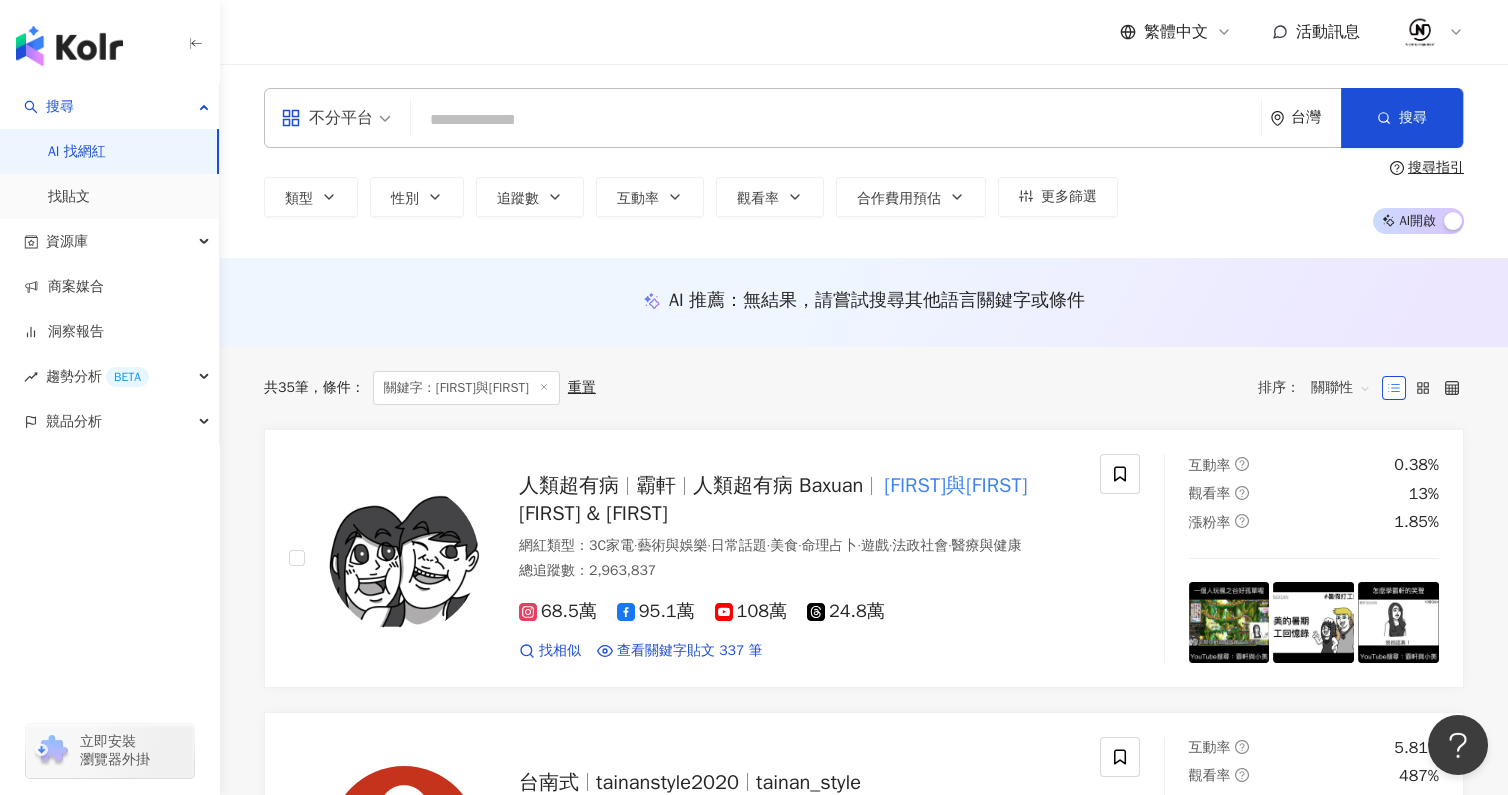 click on "不分平台 台灣 搜尋 [UUID] [LAST] [LAST] [FOLLOWERS] [FOLLOWERS] [FOLLOWERS] [FOLLOWERS] [FOLLOWERS]" at bounding box center [864, 118] 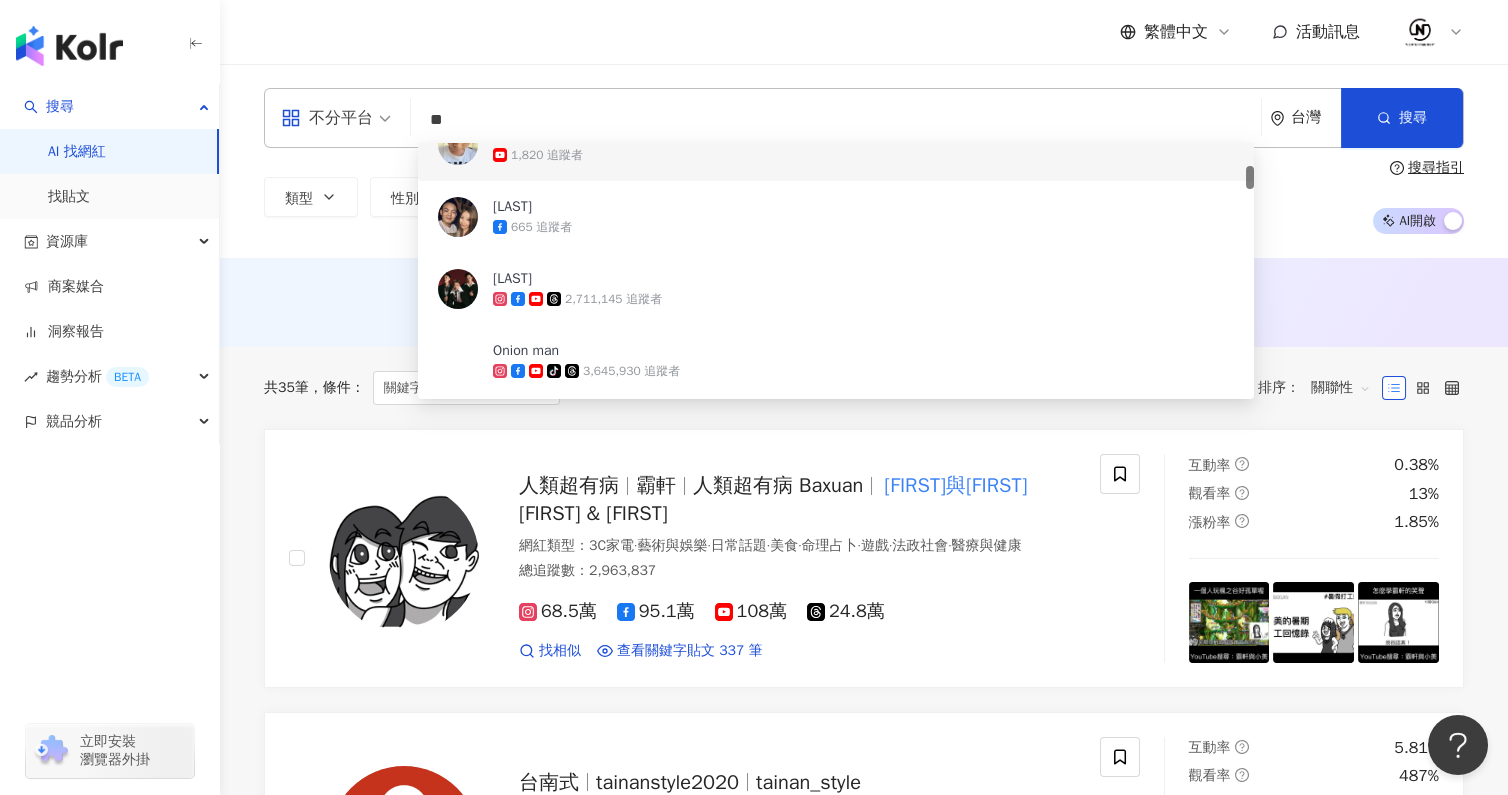scroll, scrollTop: 500, scrollLeft: 0, axis: vertical 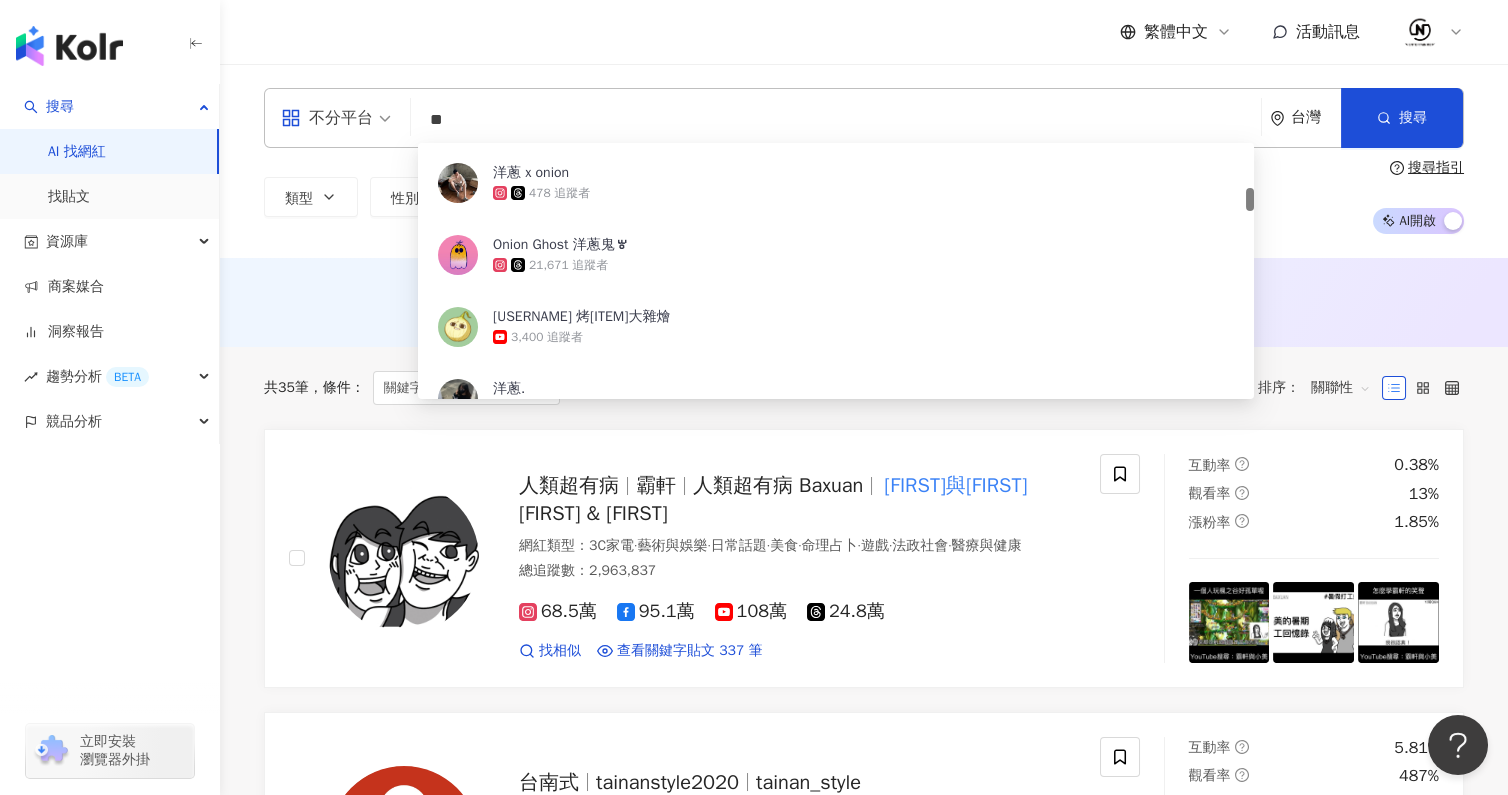 type on "*" 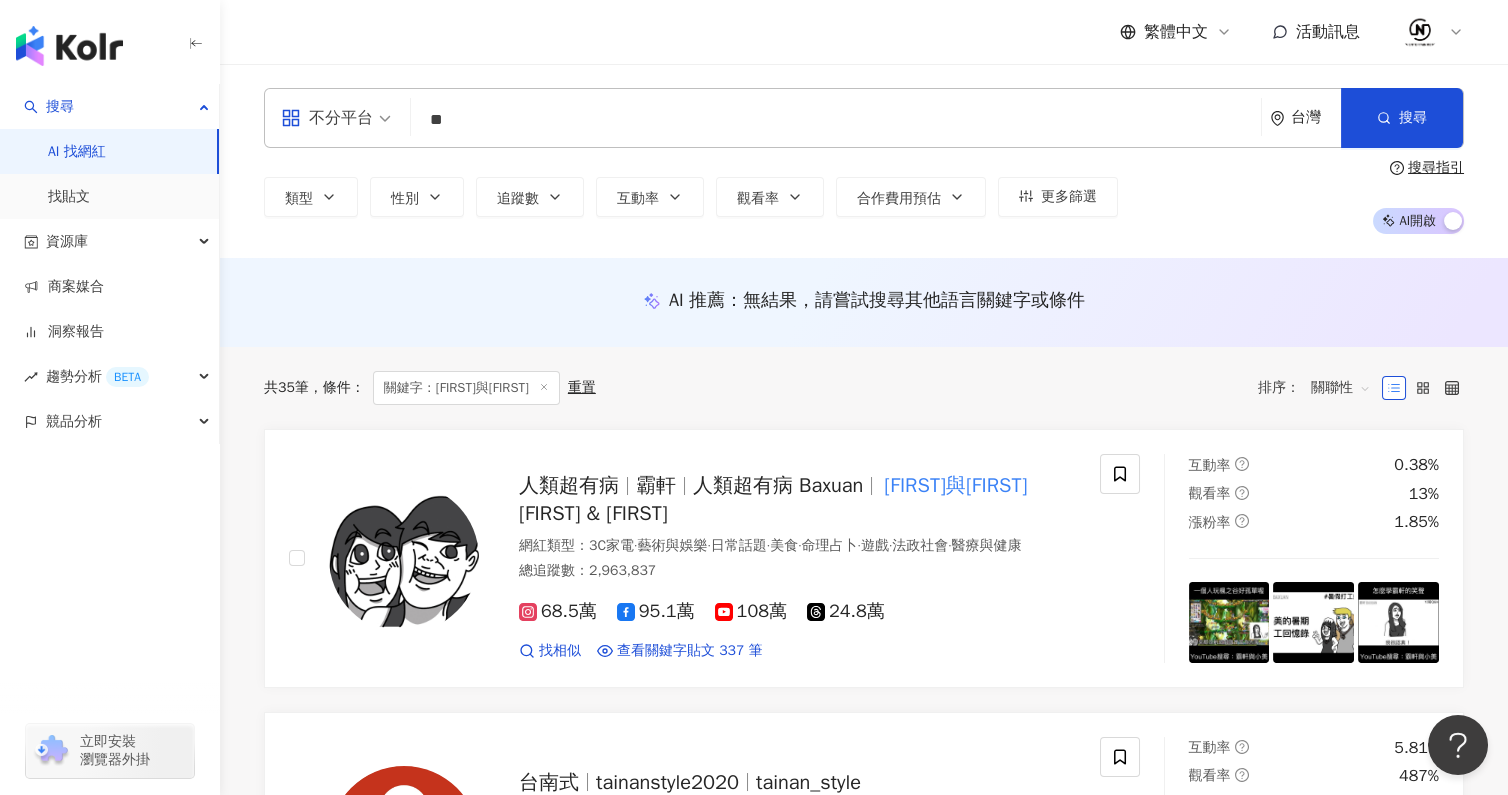 type on "*" 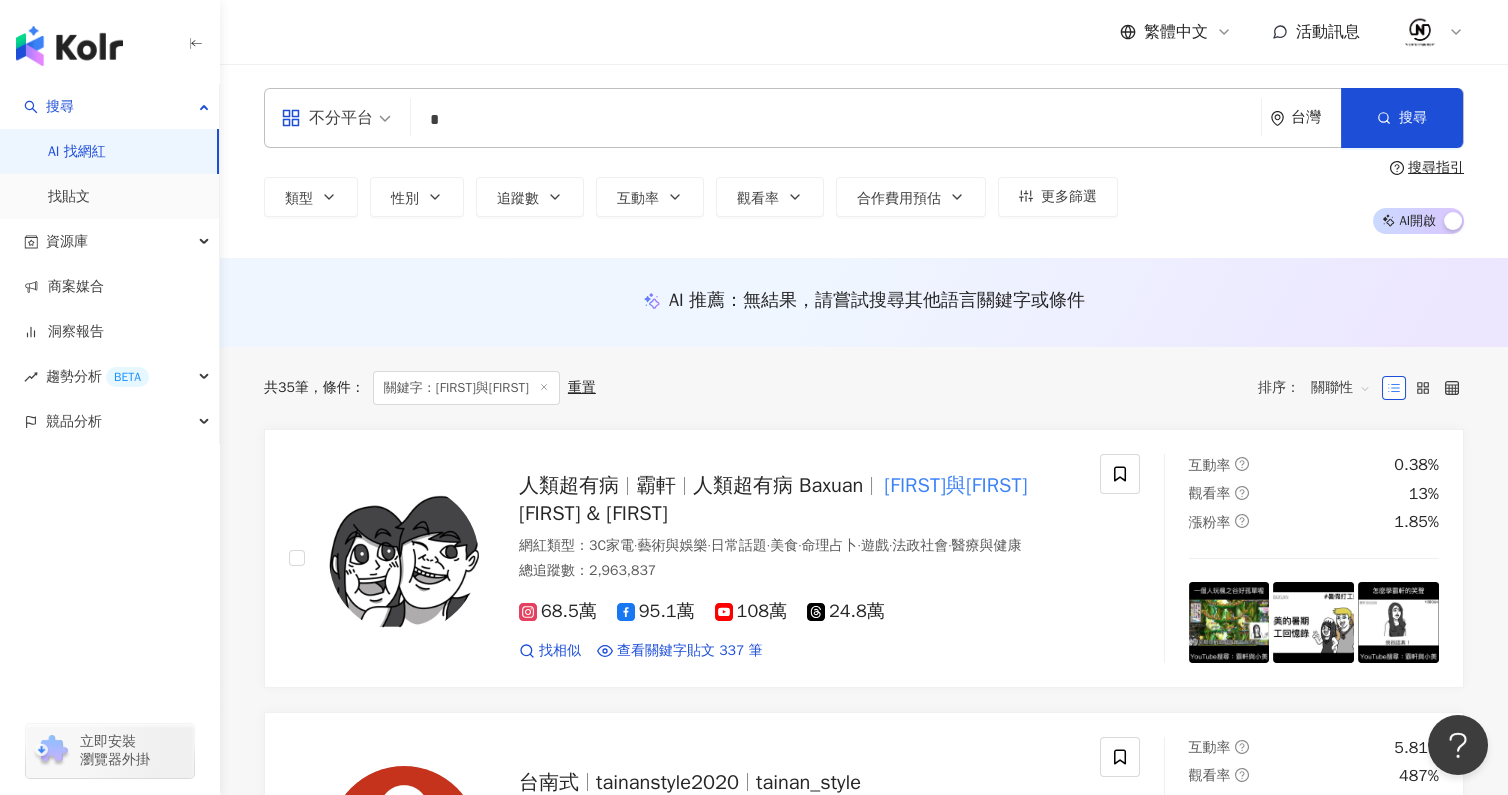 scroll, scrollTop: 0, scrollLeft: 0, axis: both 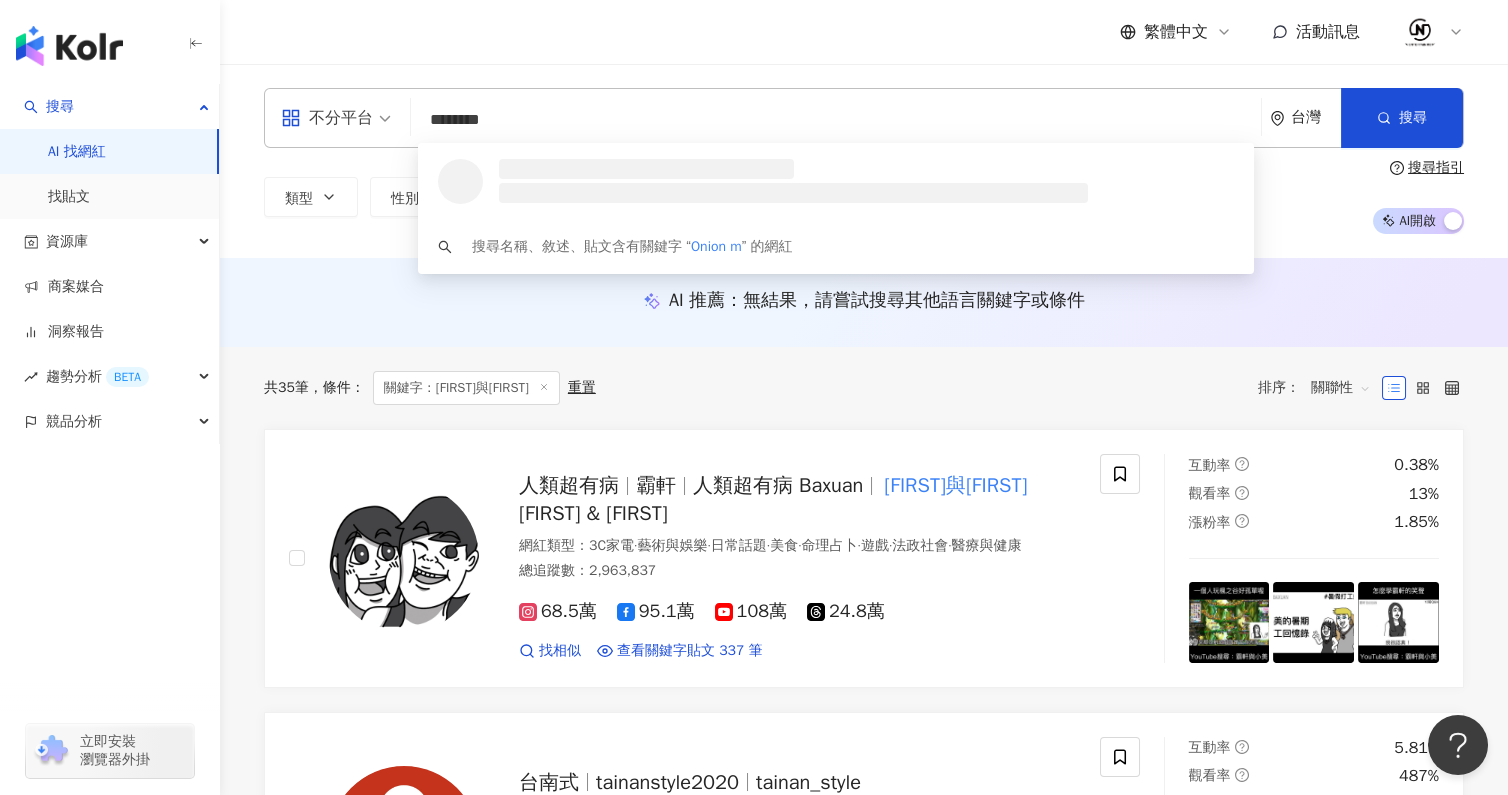 type on "*********" 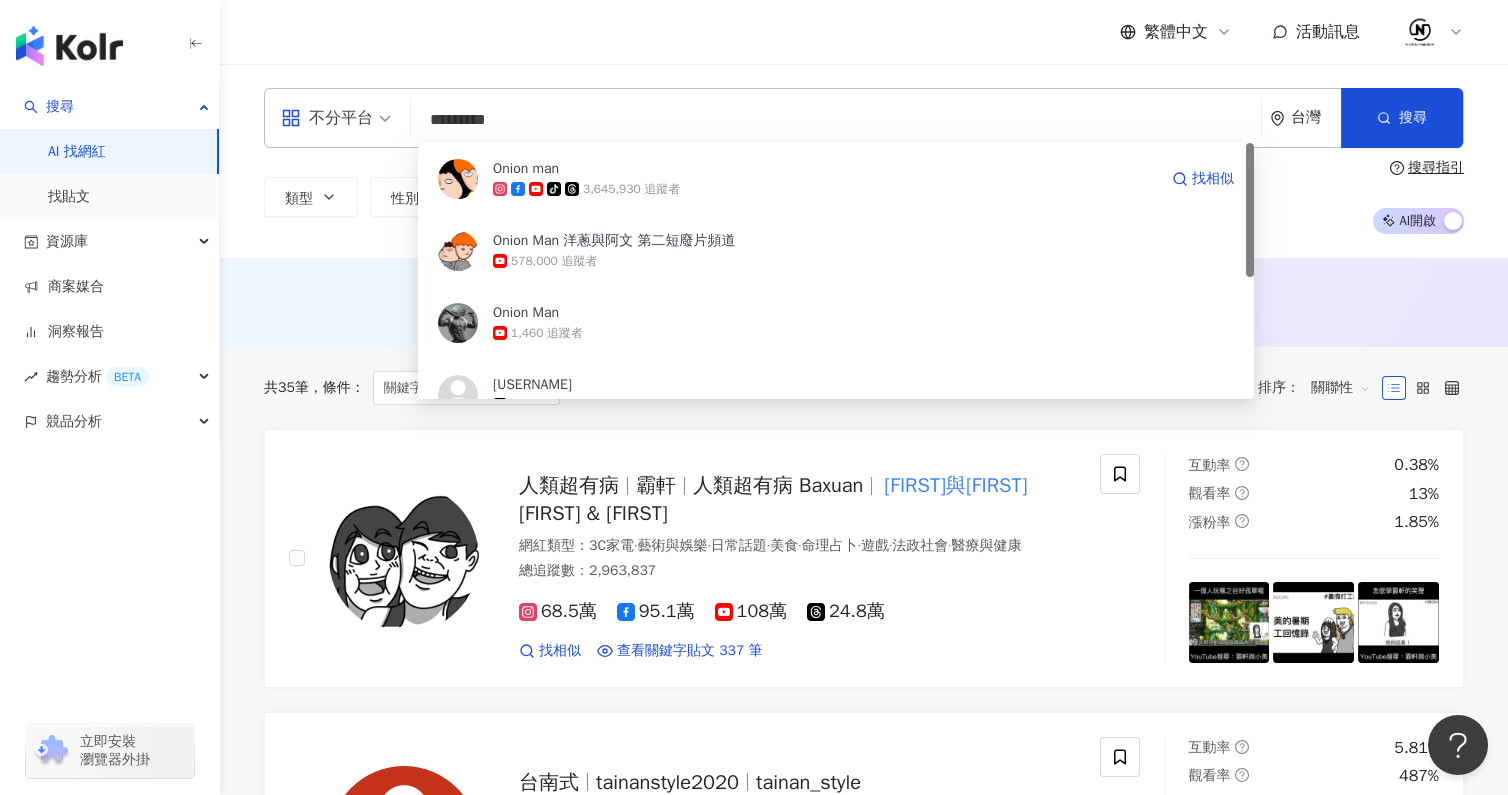 click on "Onion man" at bounding box center (526, 169) 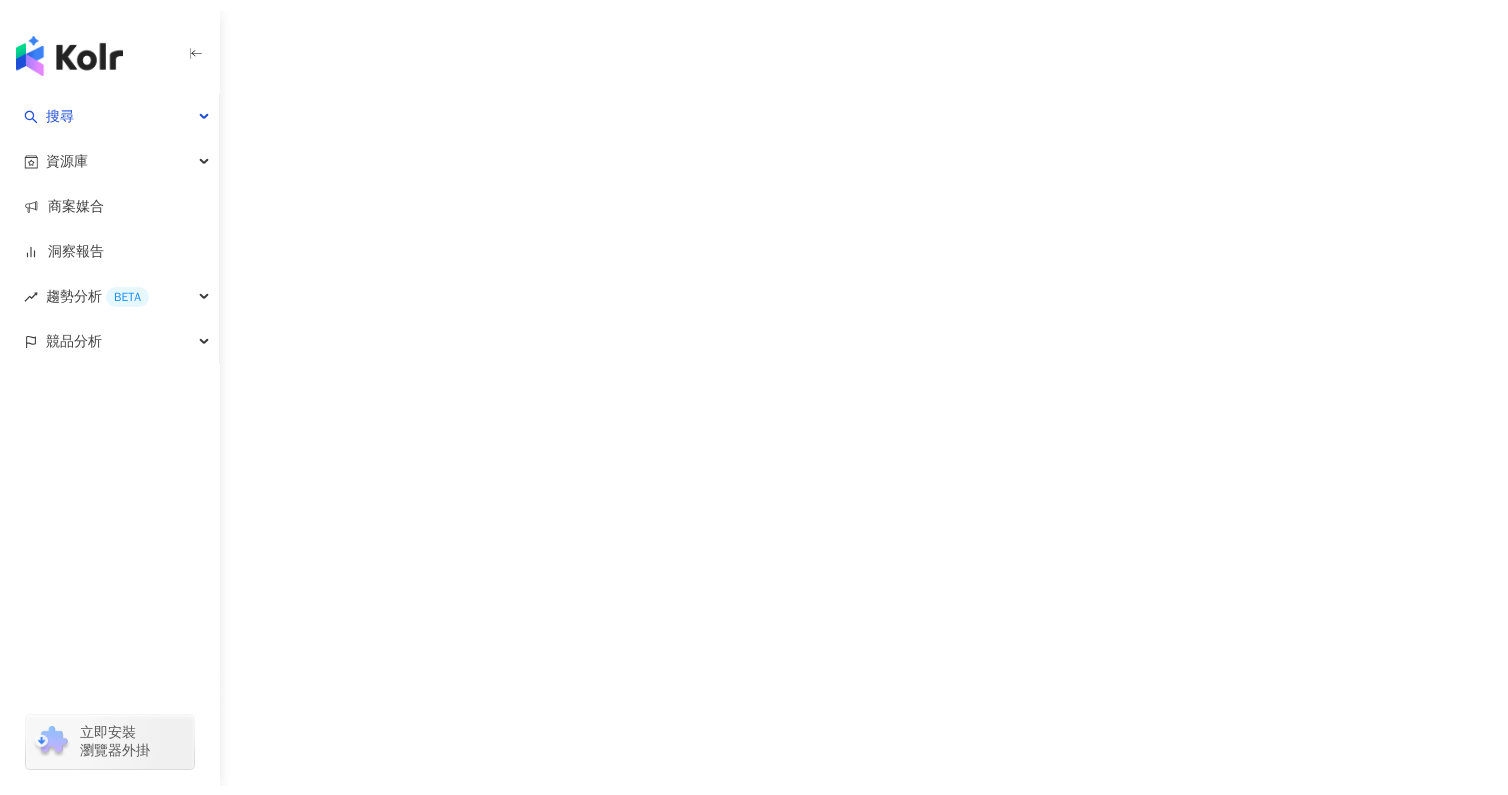 scroll, scrollTop: 0, scrollLeft: 0, axis: both 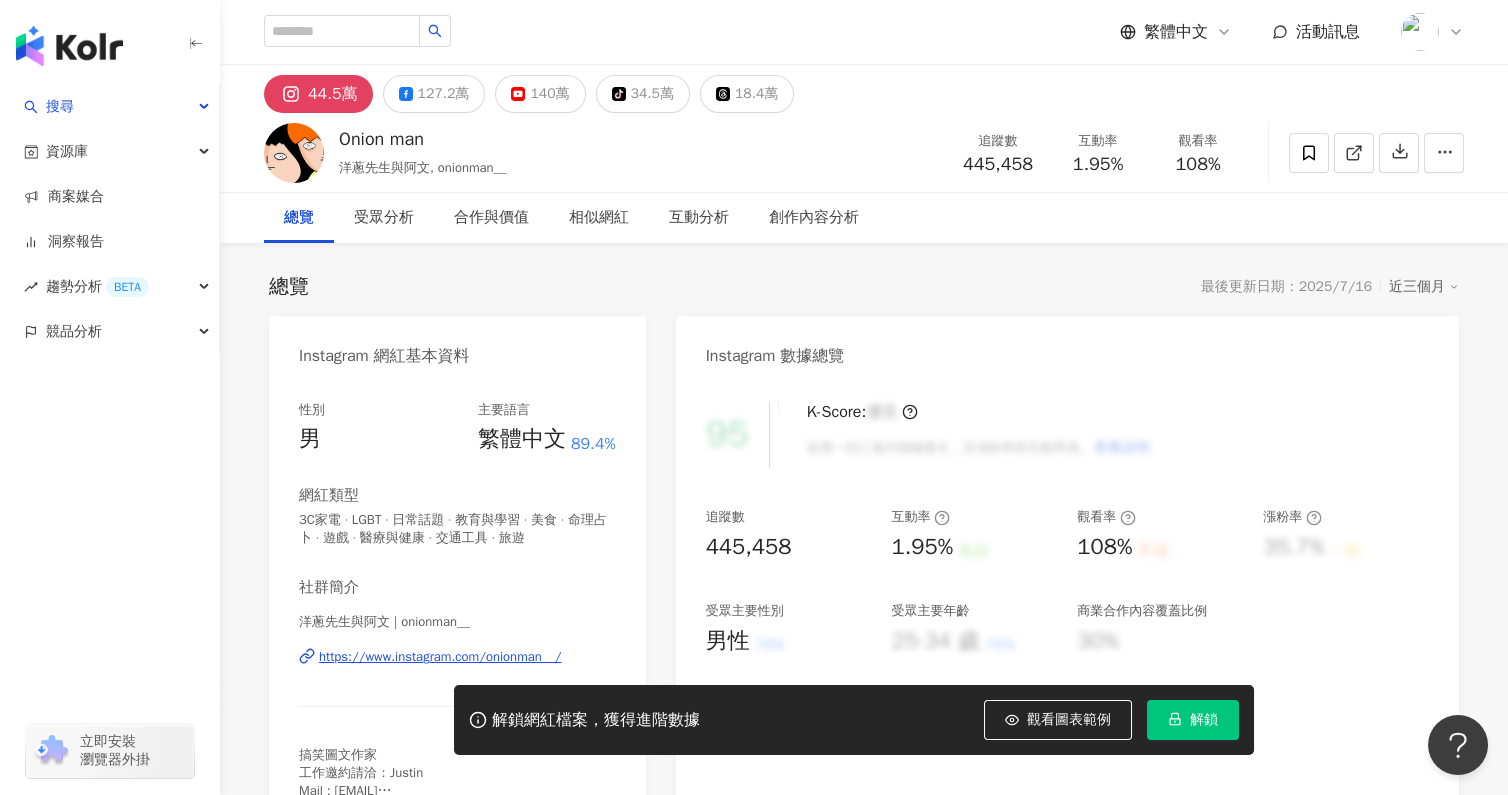 click 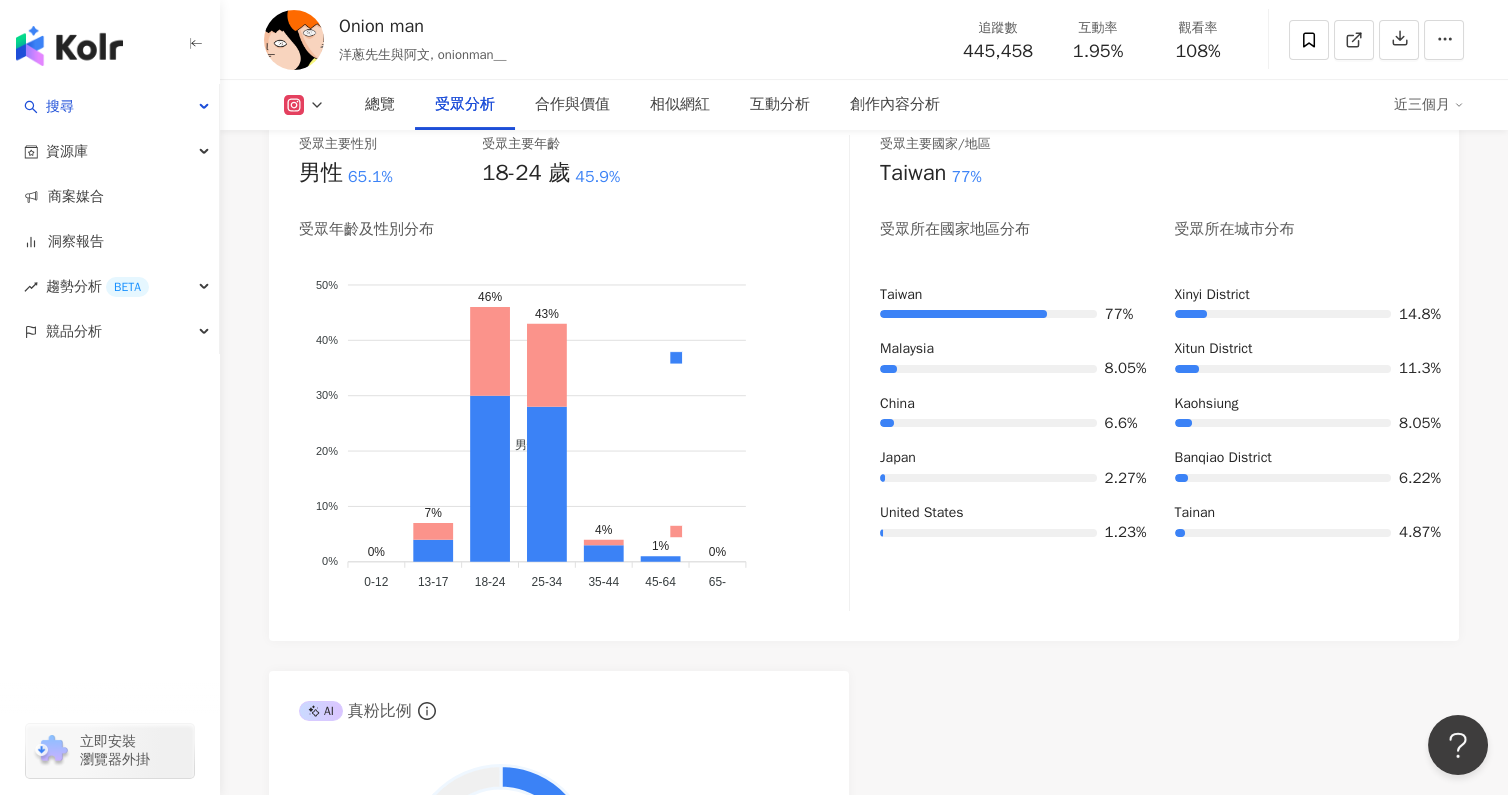 scroll, scrollTop: 1750, scrollLeft: 0, axis: vertical 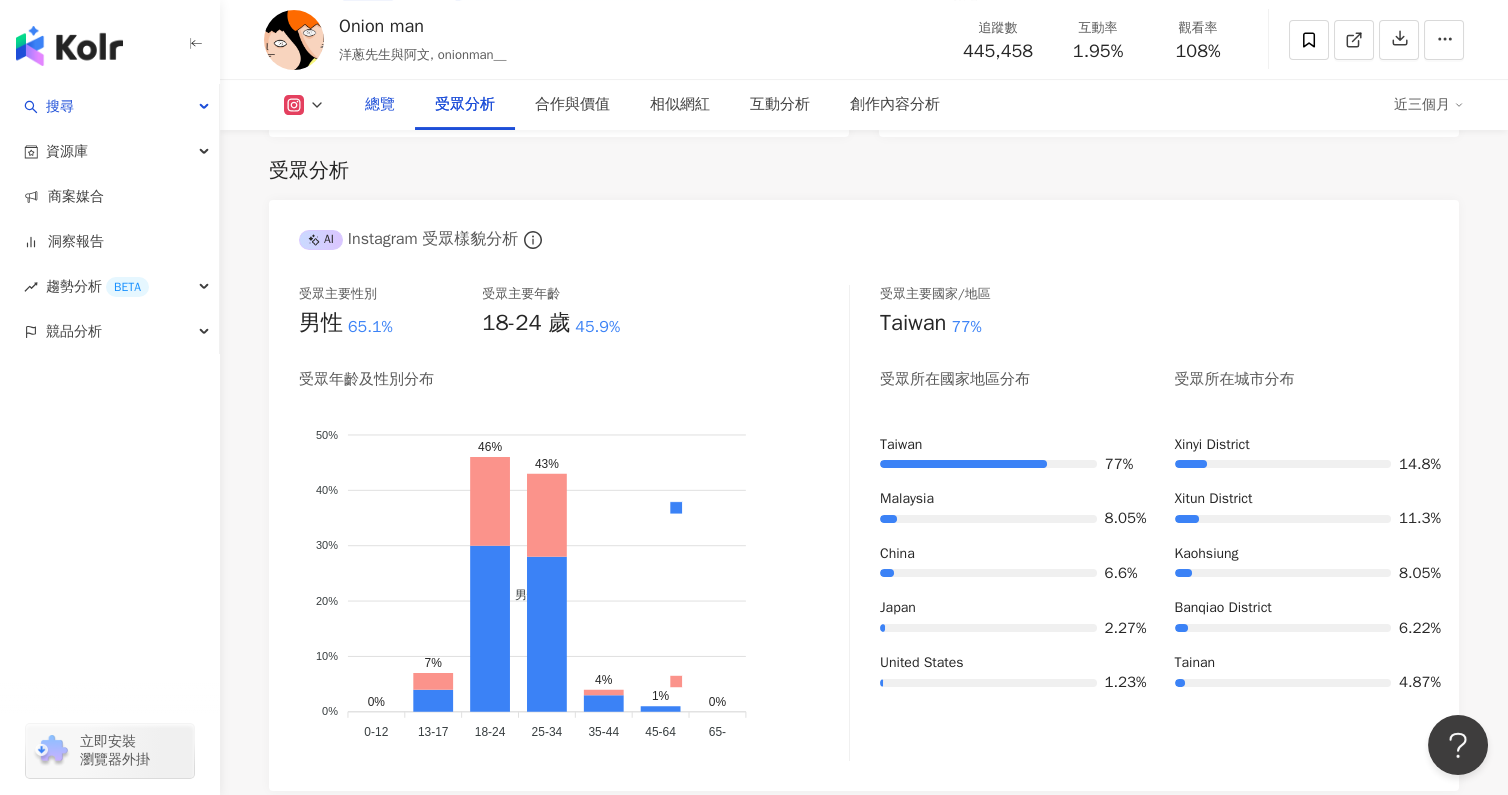 click on "總覽" at bounding box center [380, 105] 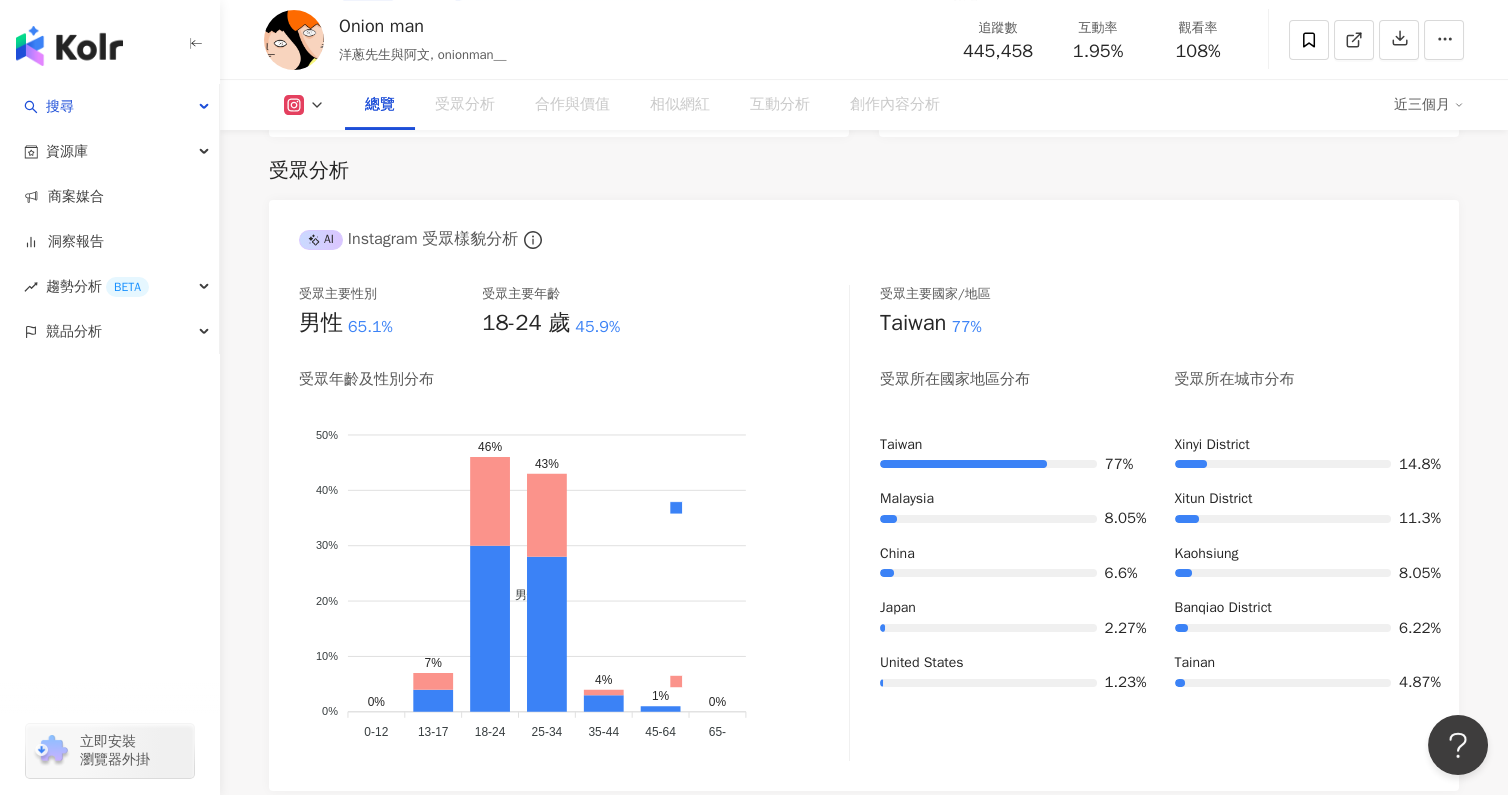 scroll, scrollTop: 122, scrollLeft: 0, axis: vertical 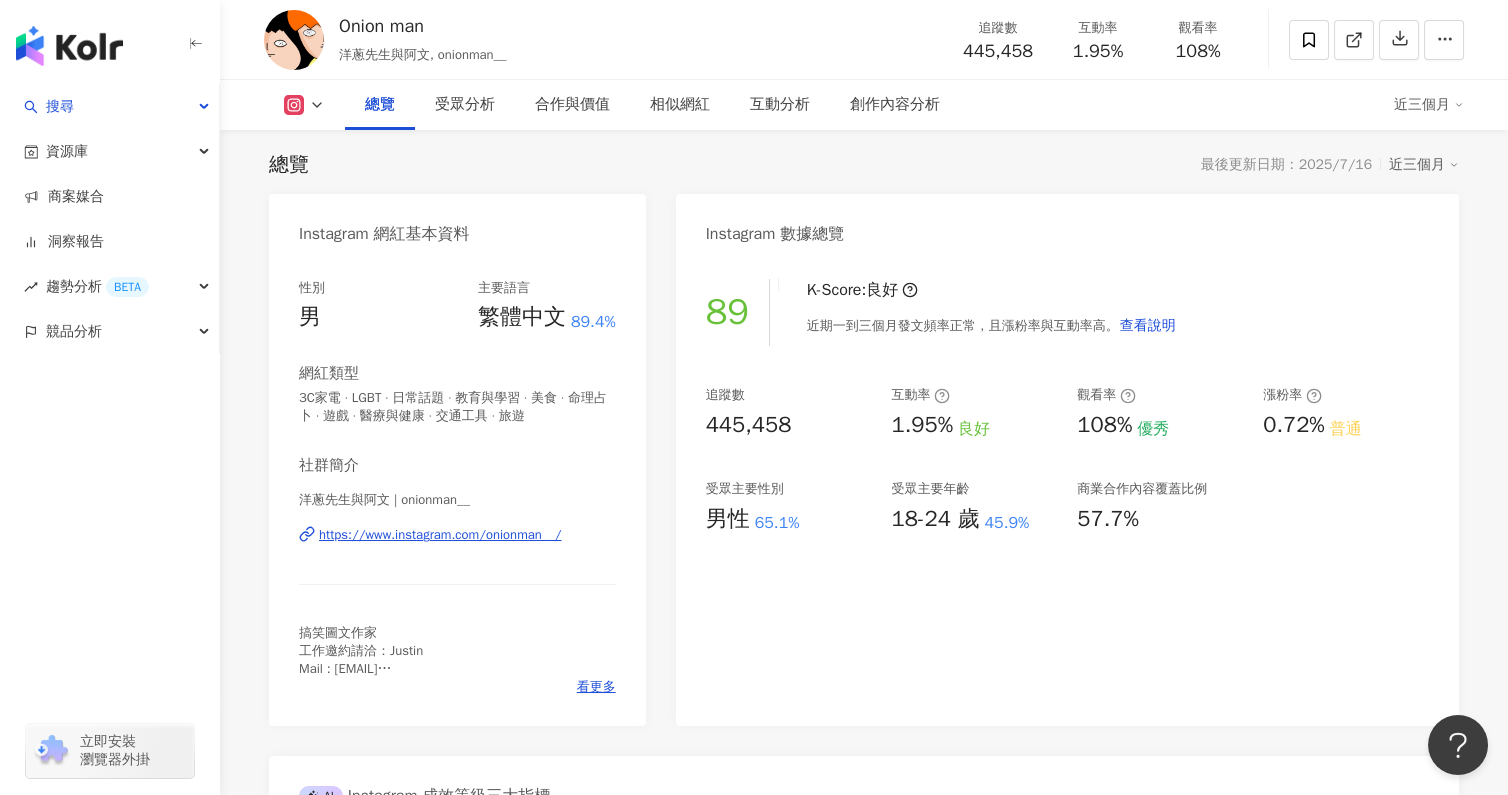 click 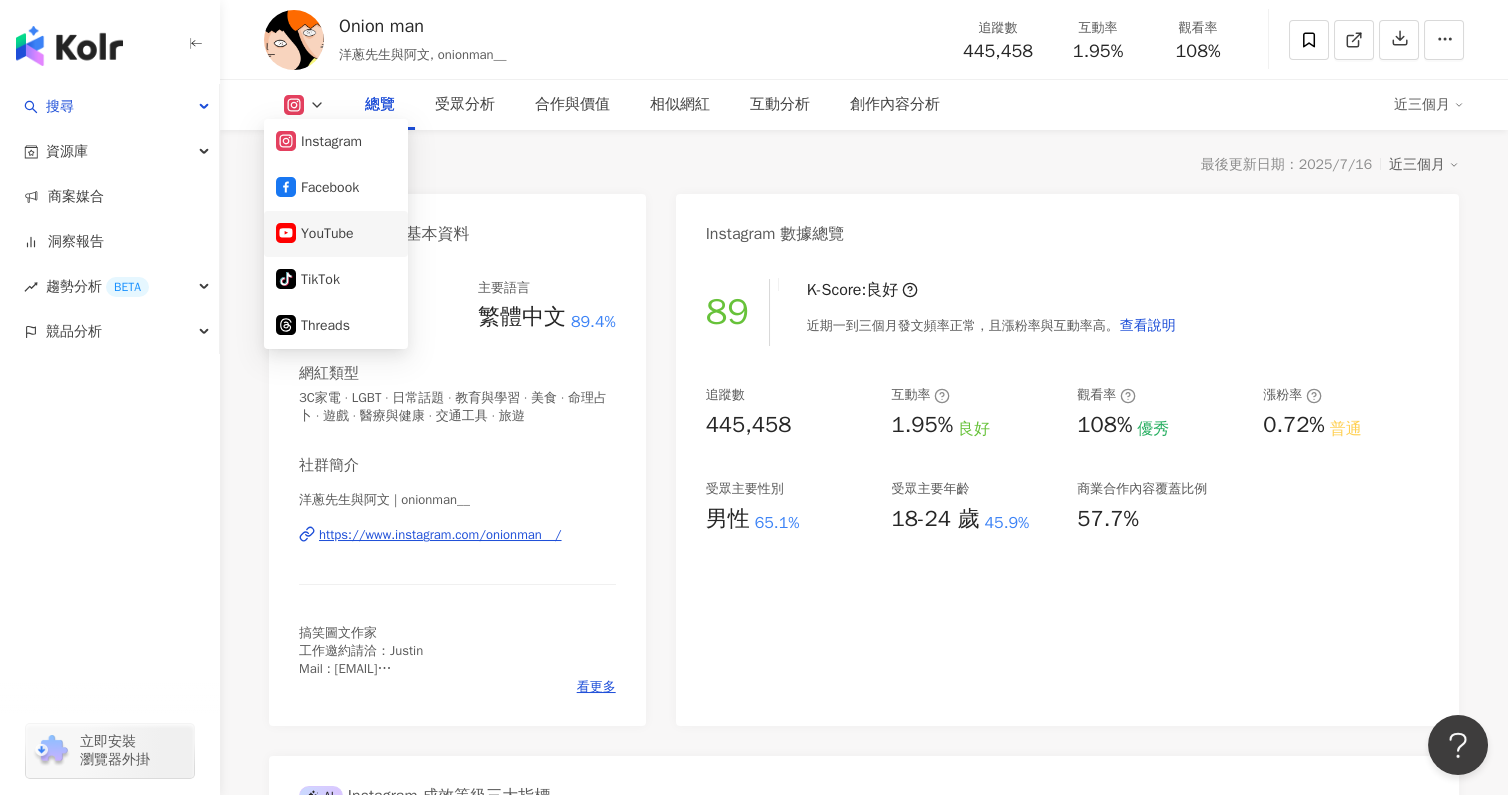 click on "YouTube" at bounding box center [336, 234] 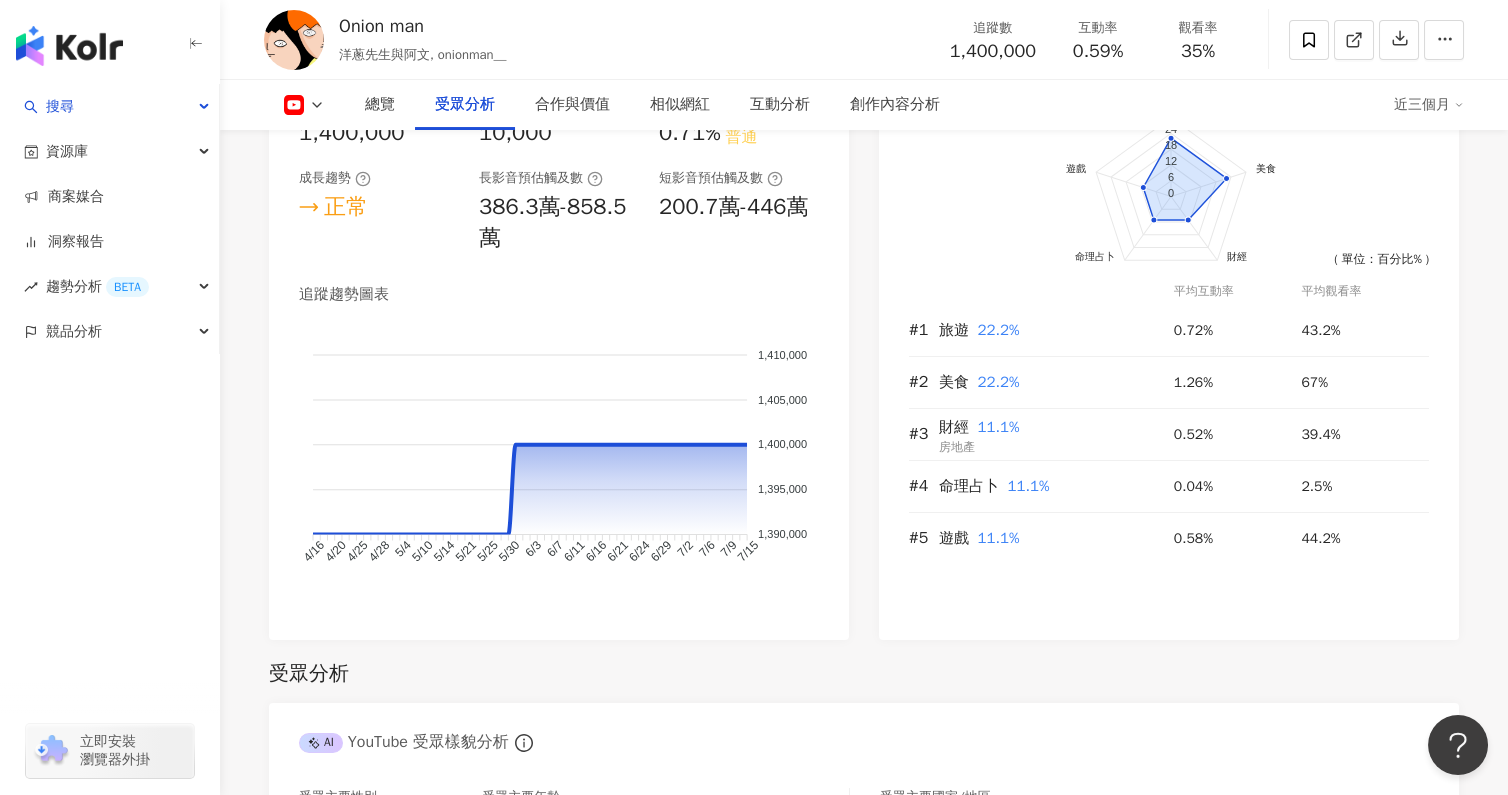 scroll, scrollTop: 1747, scrollLeft: 0, axis: vertical 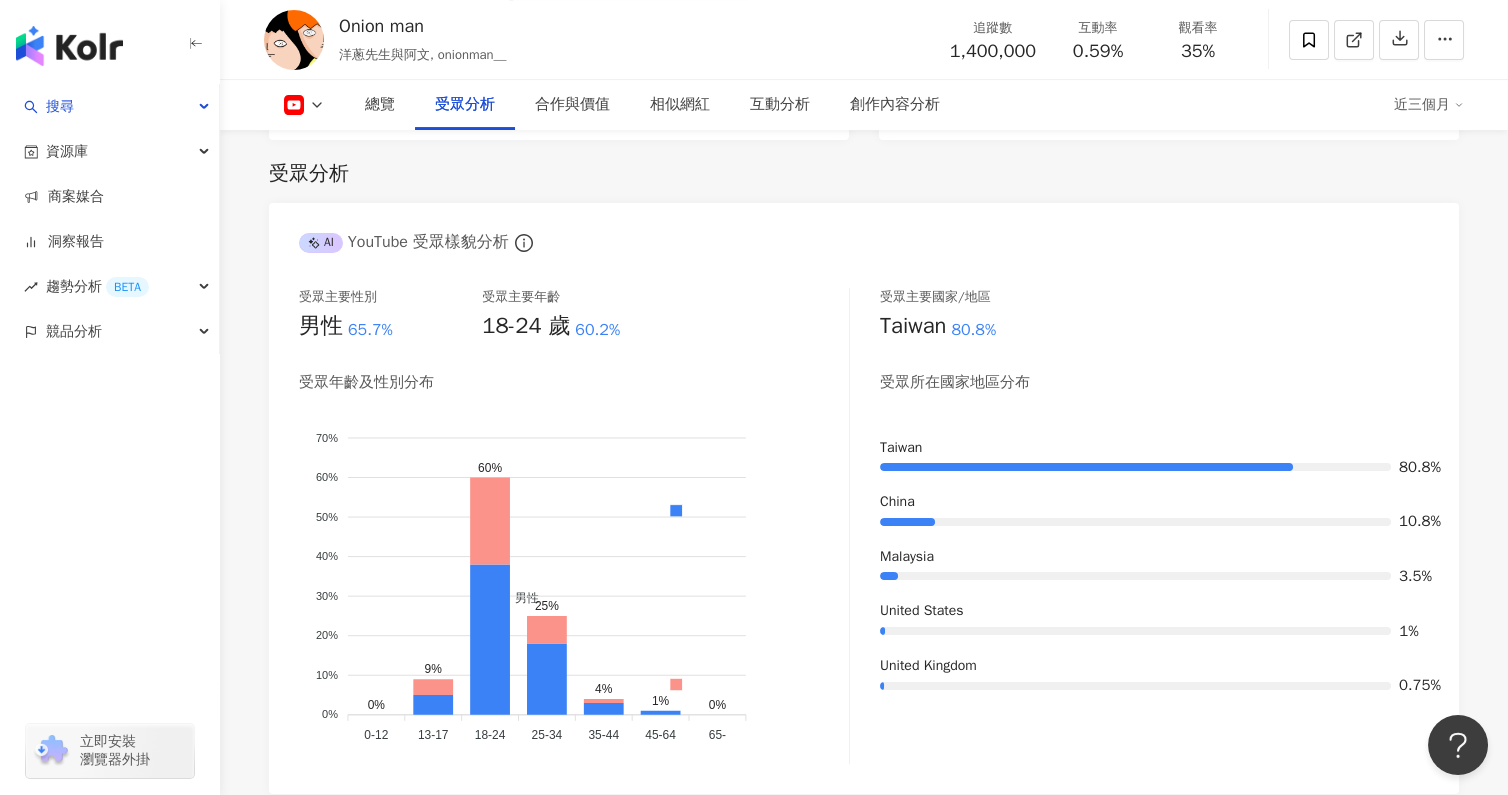 click 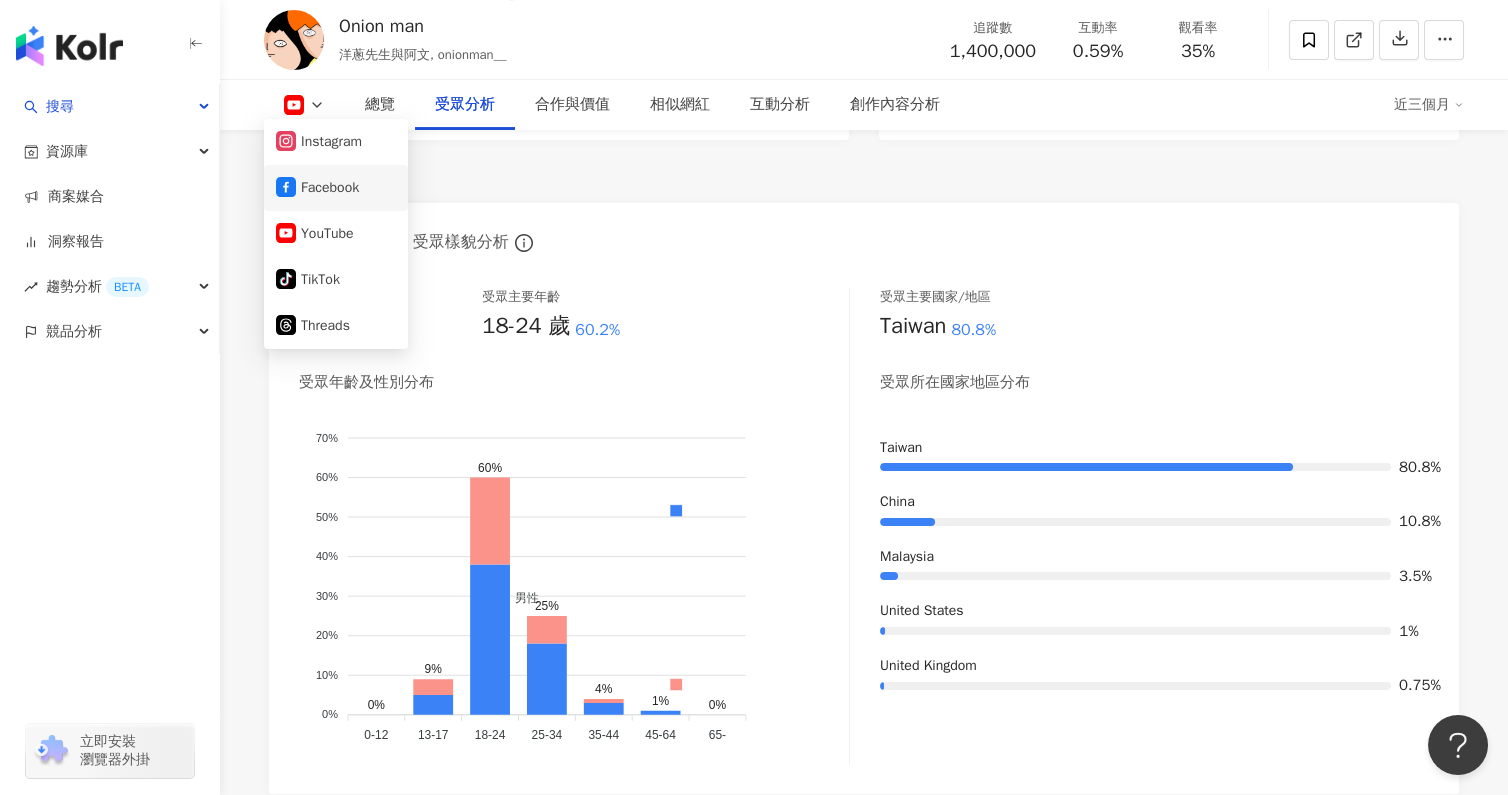 click on "Facebook" at bounding box center (336, 188) 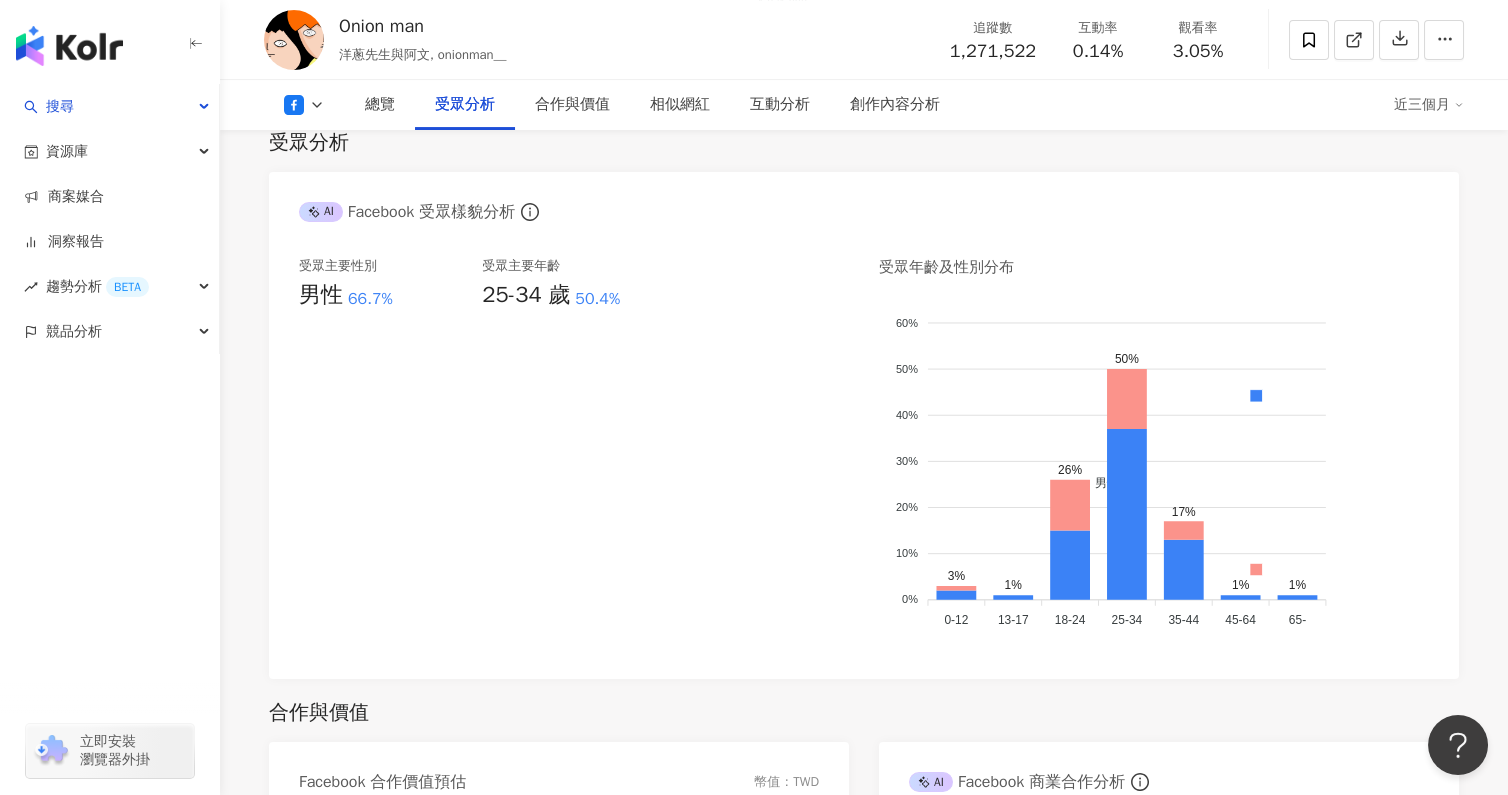 scroll, scrollTop: 1716, scrollLeft: 0, axis: vertical 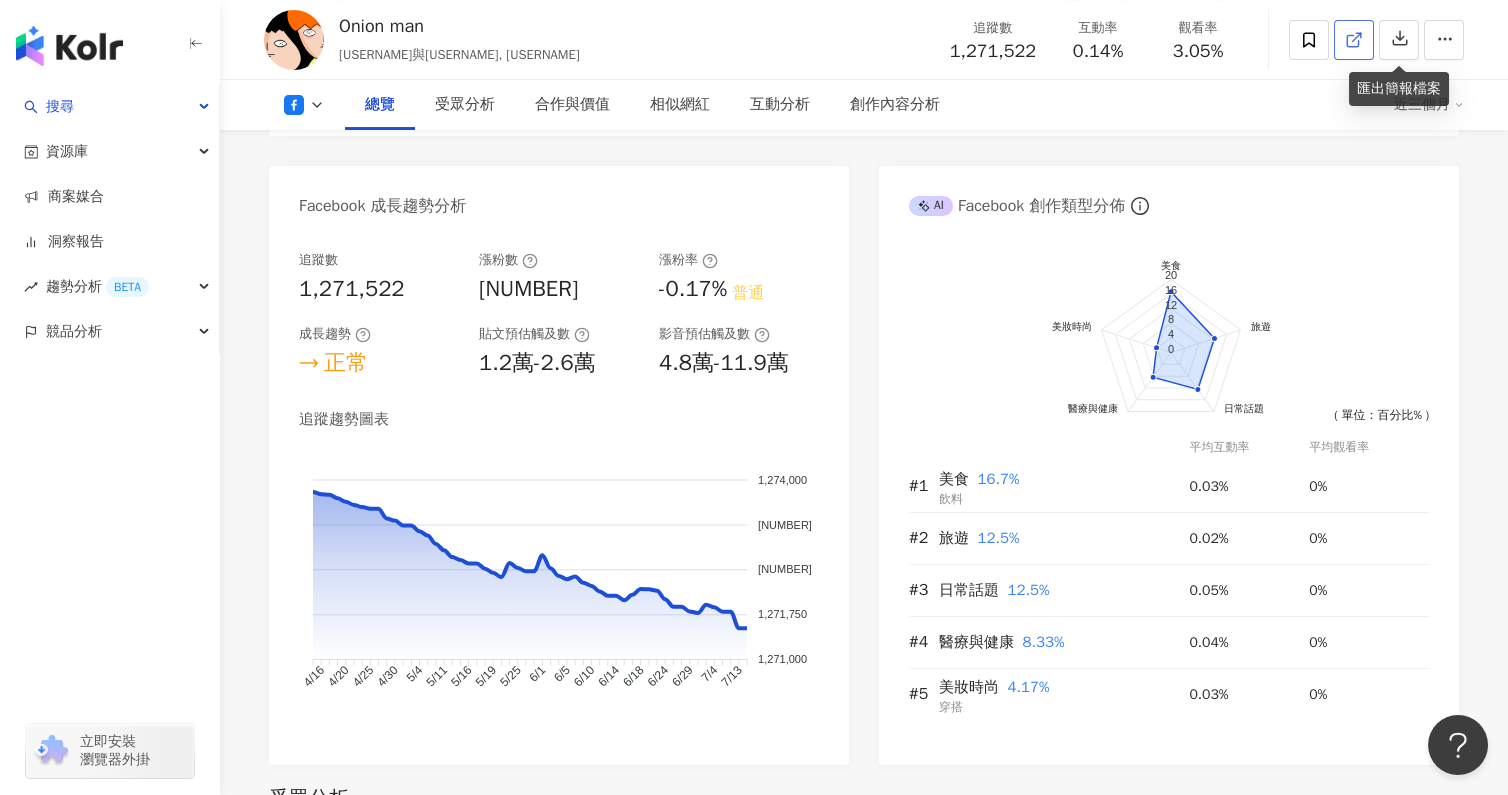 click 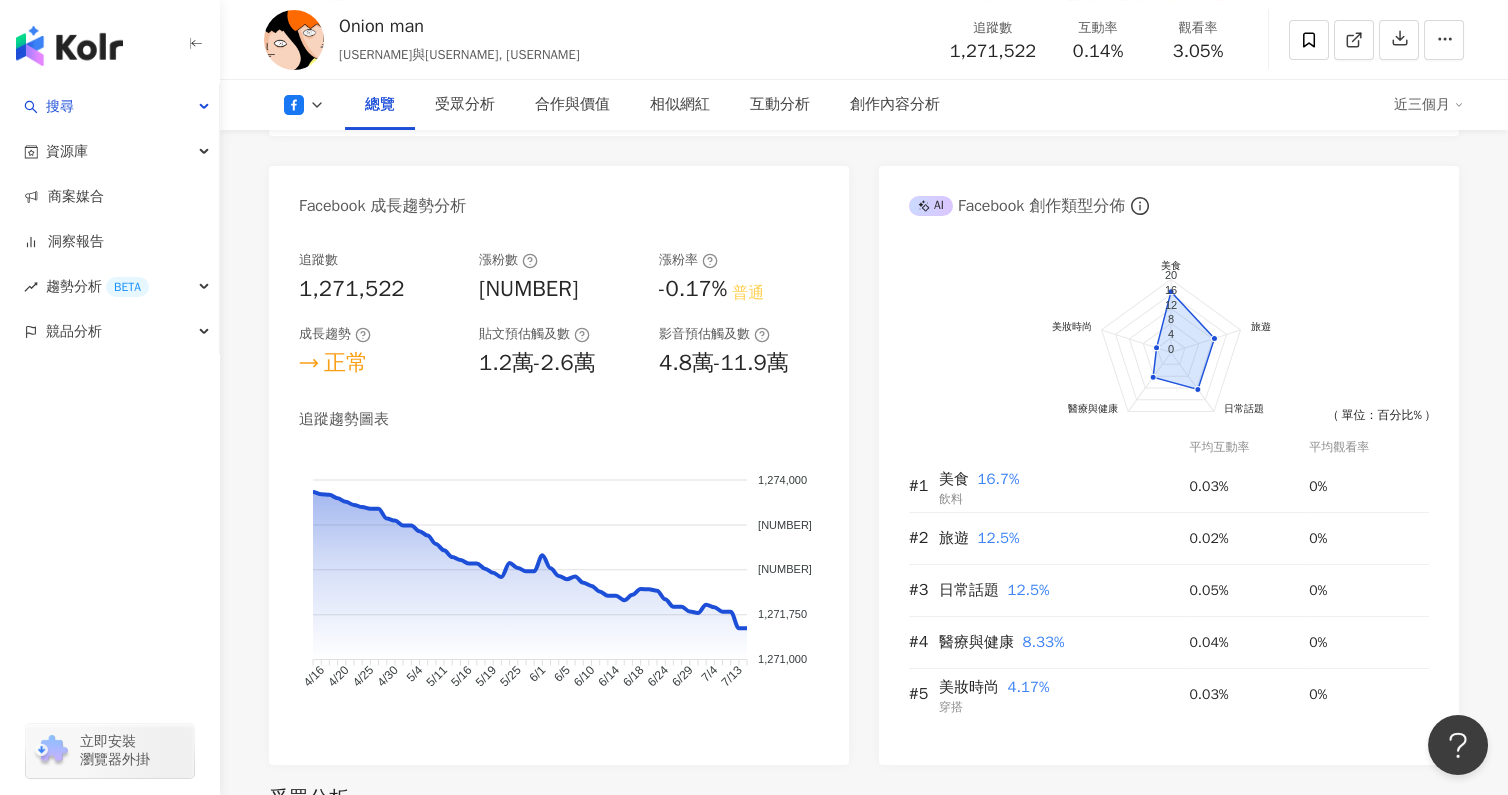 click 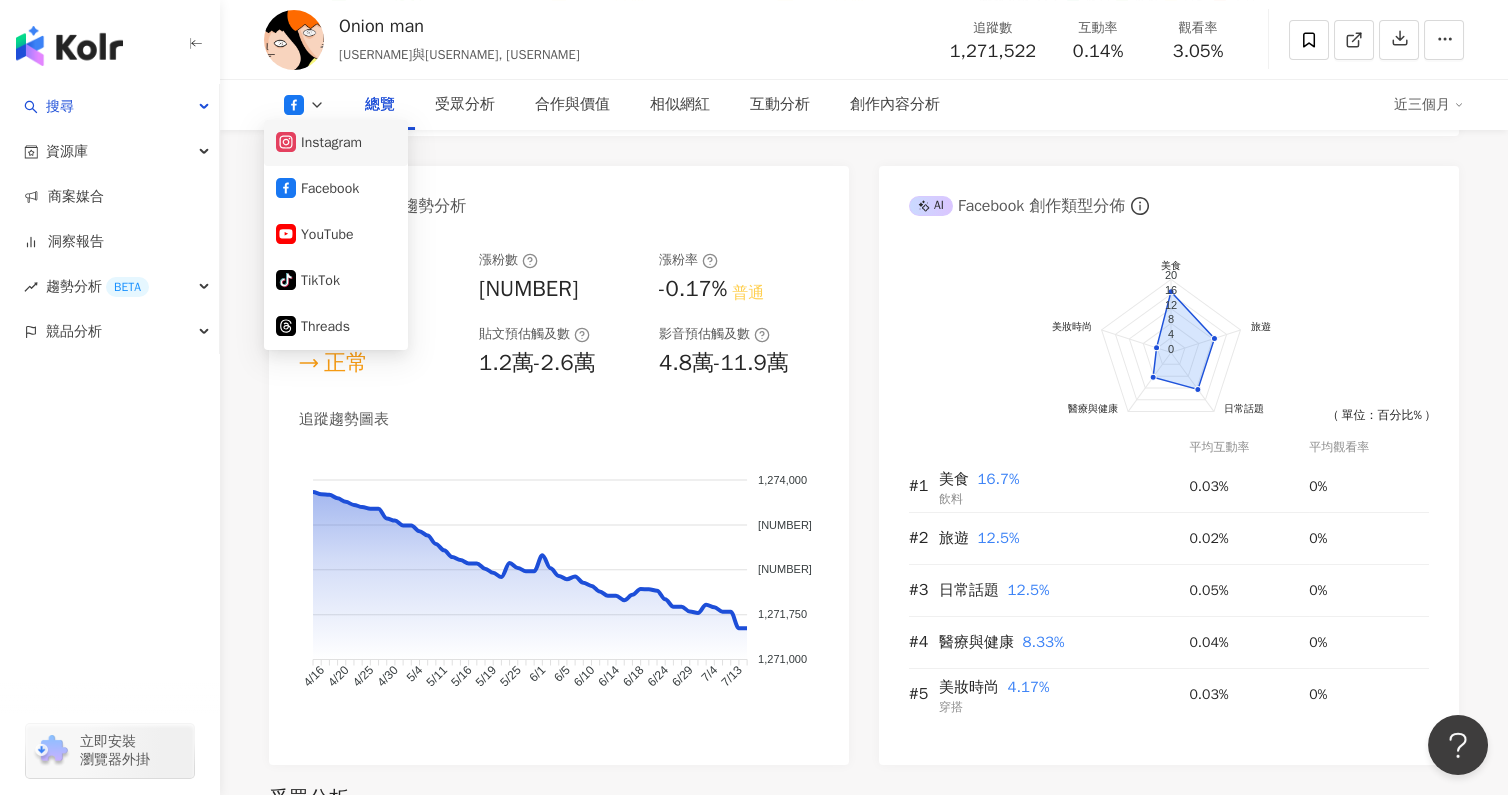 click on "Instagram" at bounding box center (336, 143) 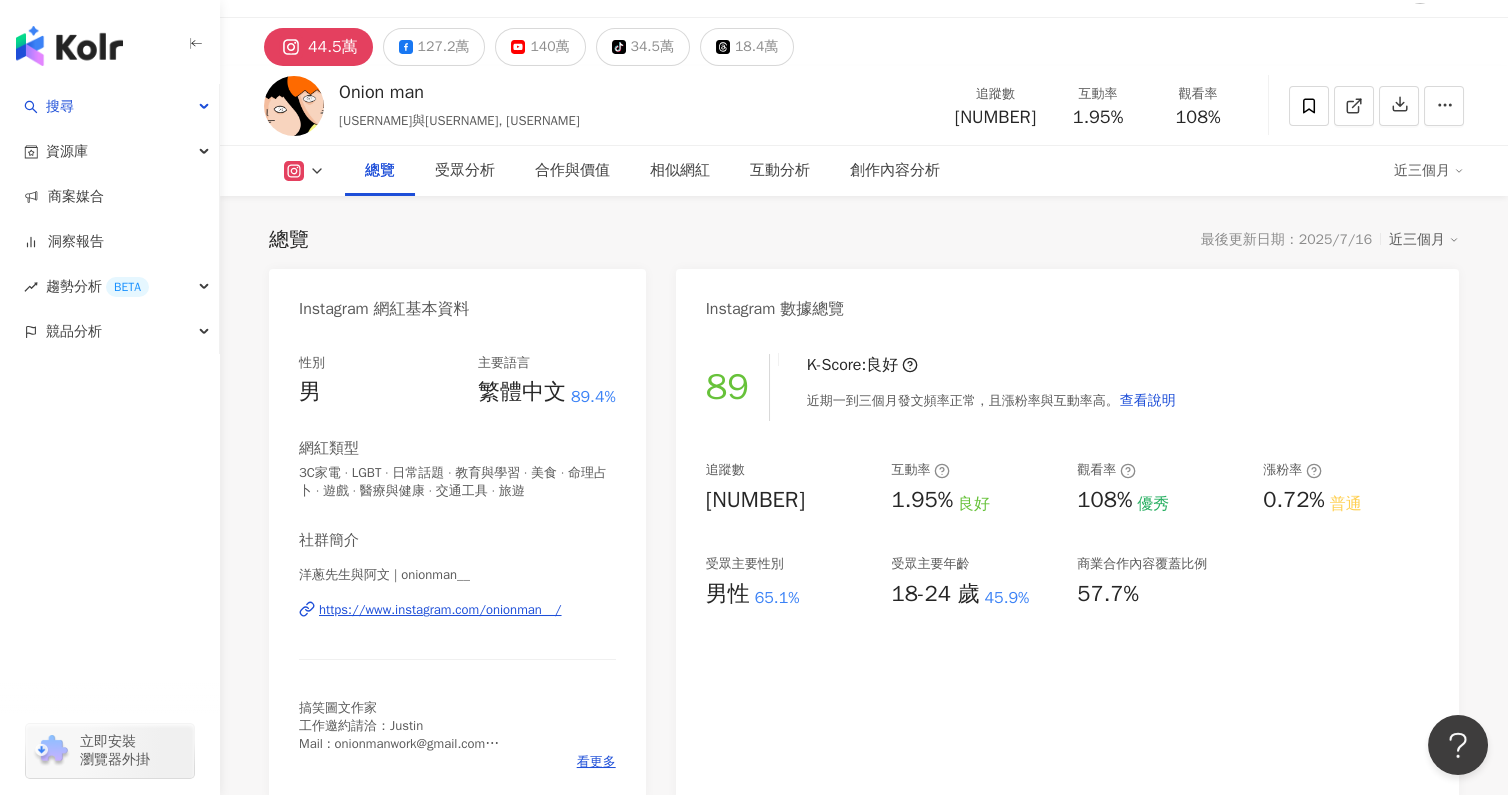 scroll, scrollTop: 0, scrollLeft: 0, axis: both 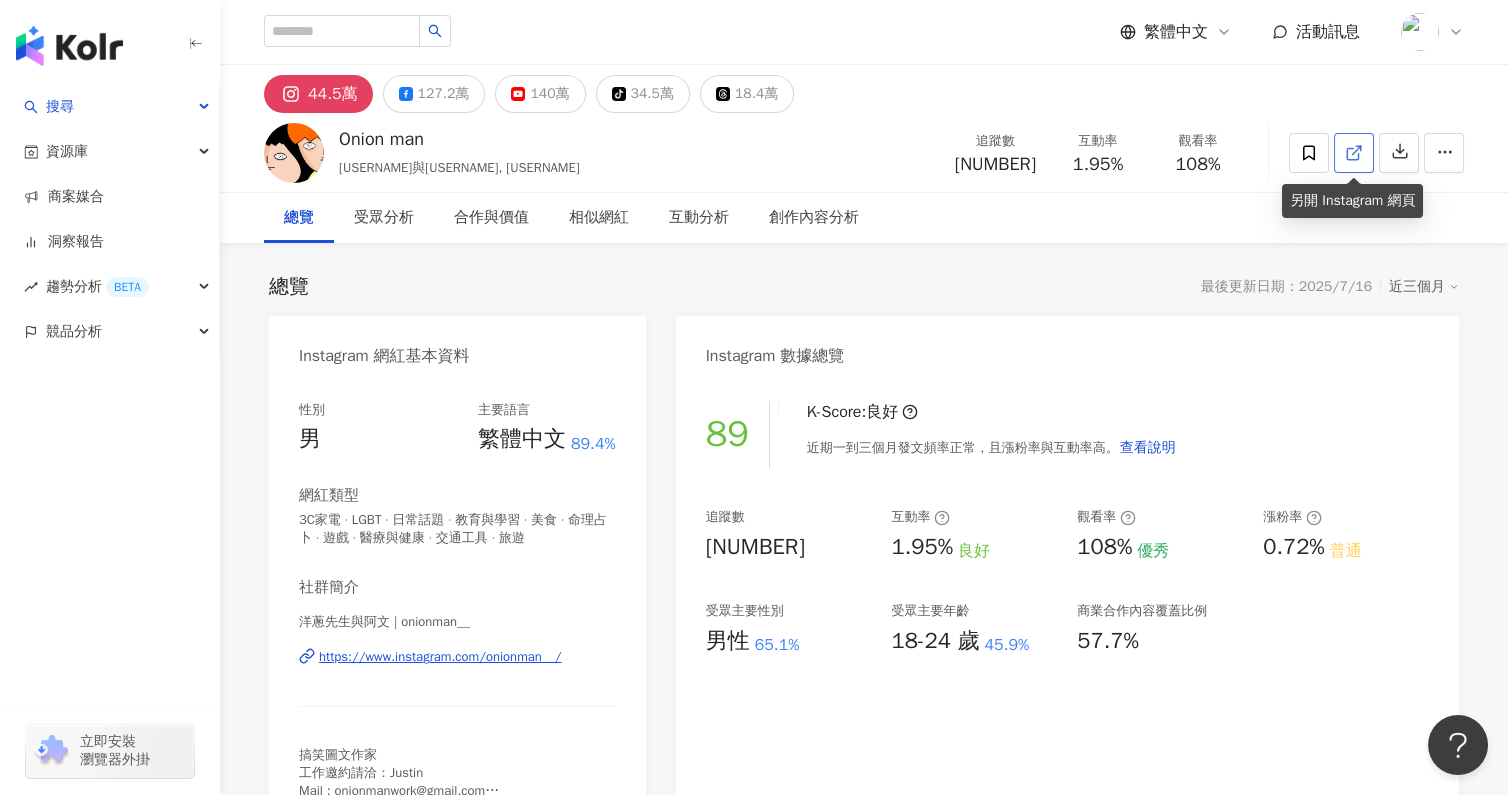 click 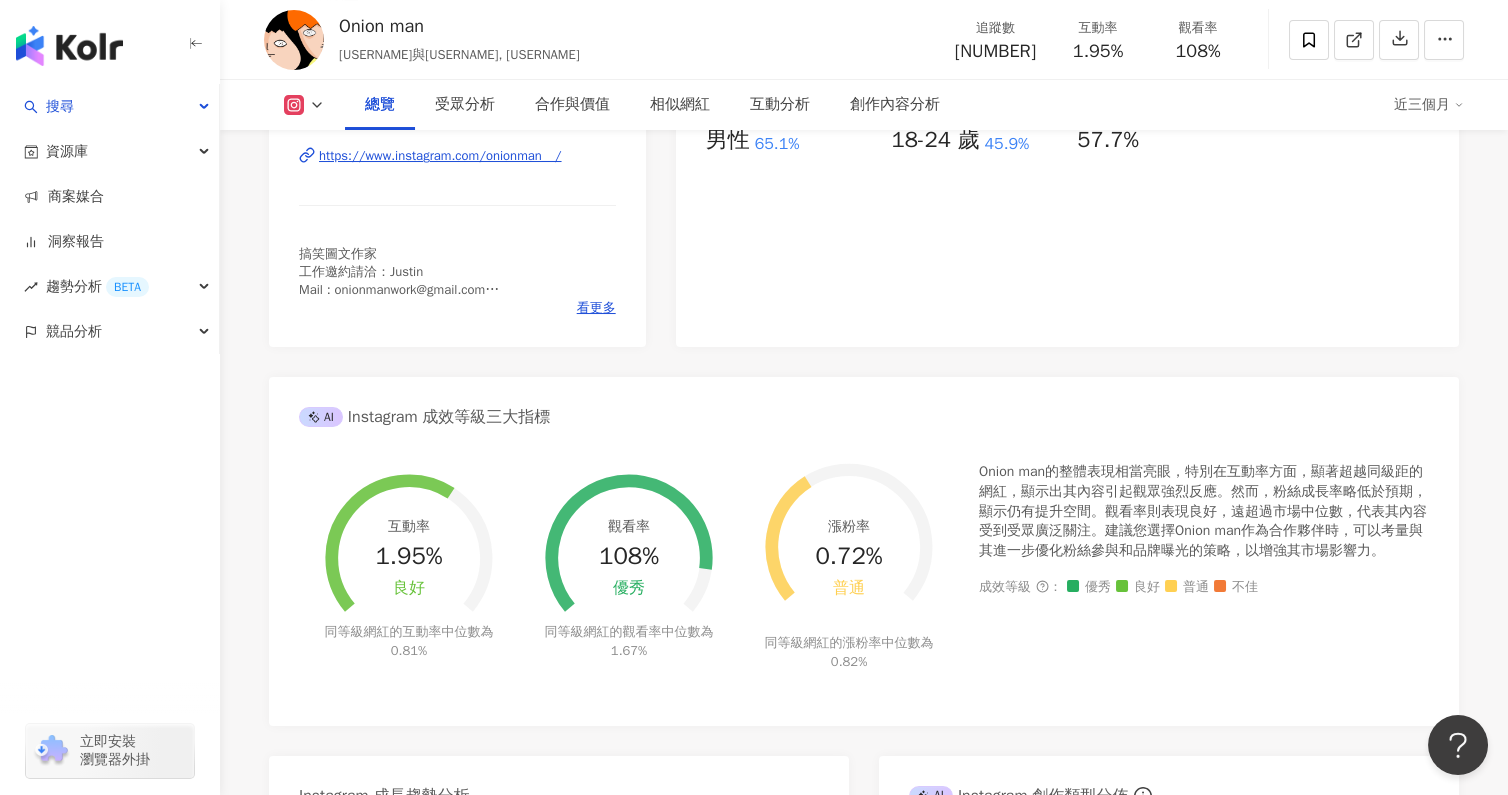 scroll, scrollTop: 375, scrollLeft: 0, axis: vertical 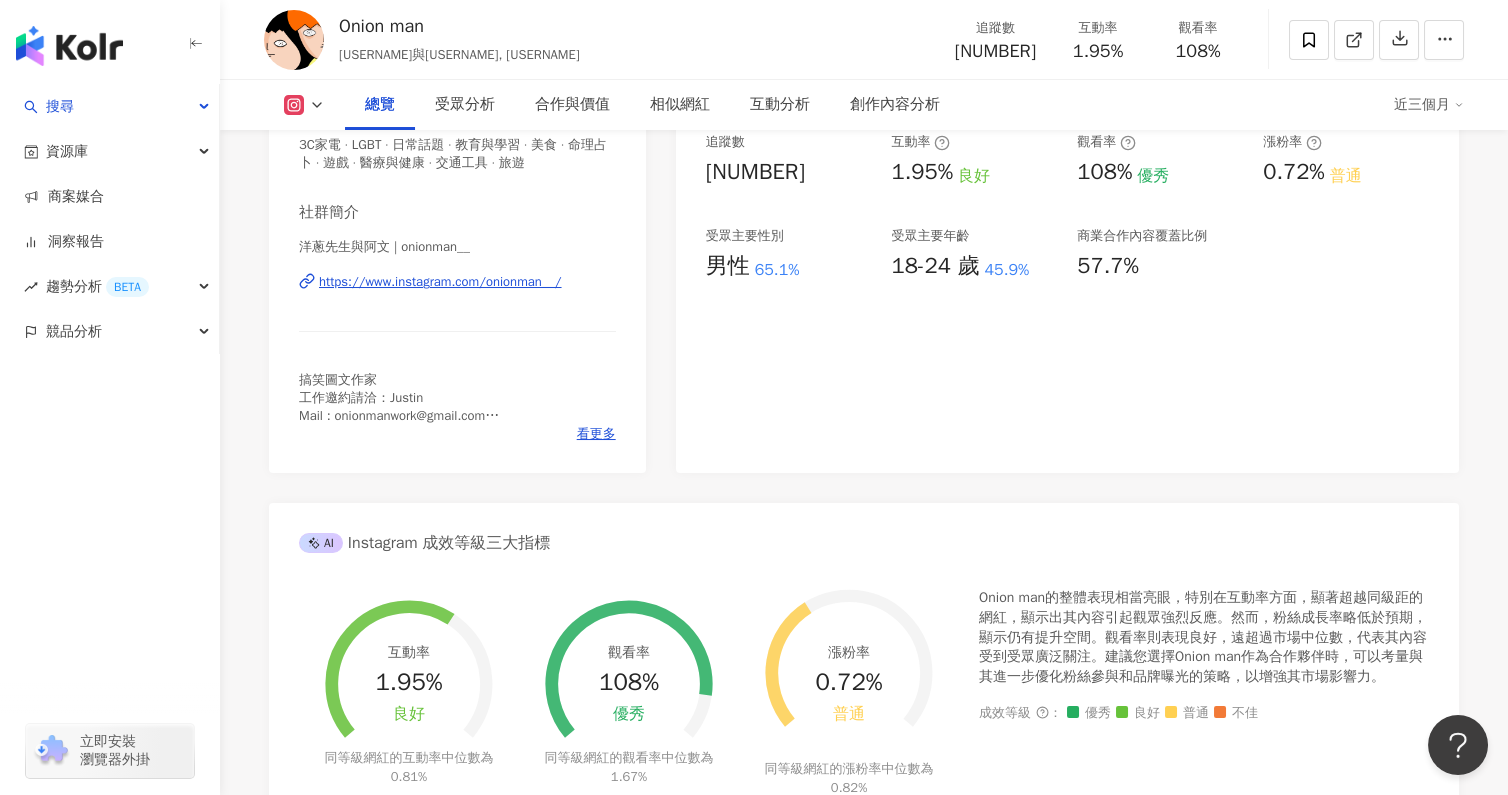 click 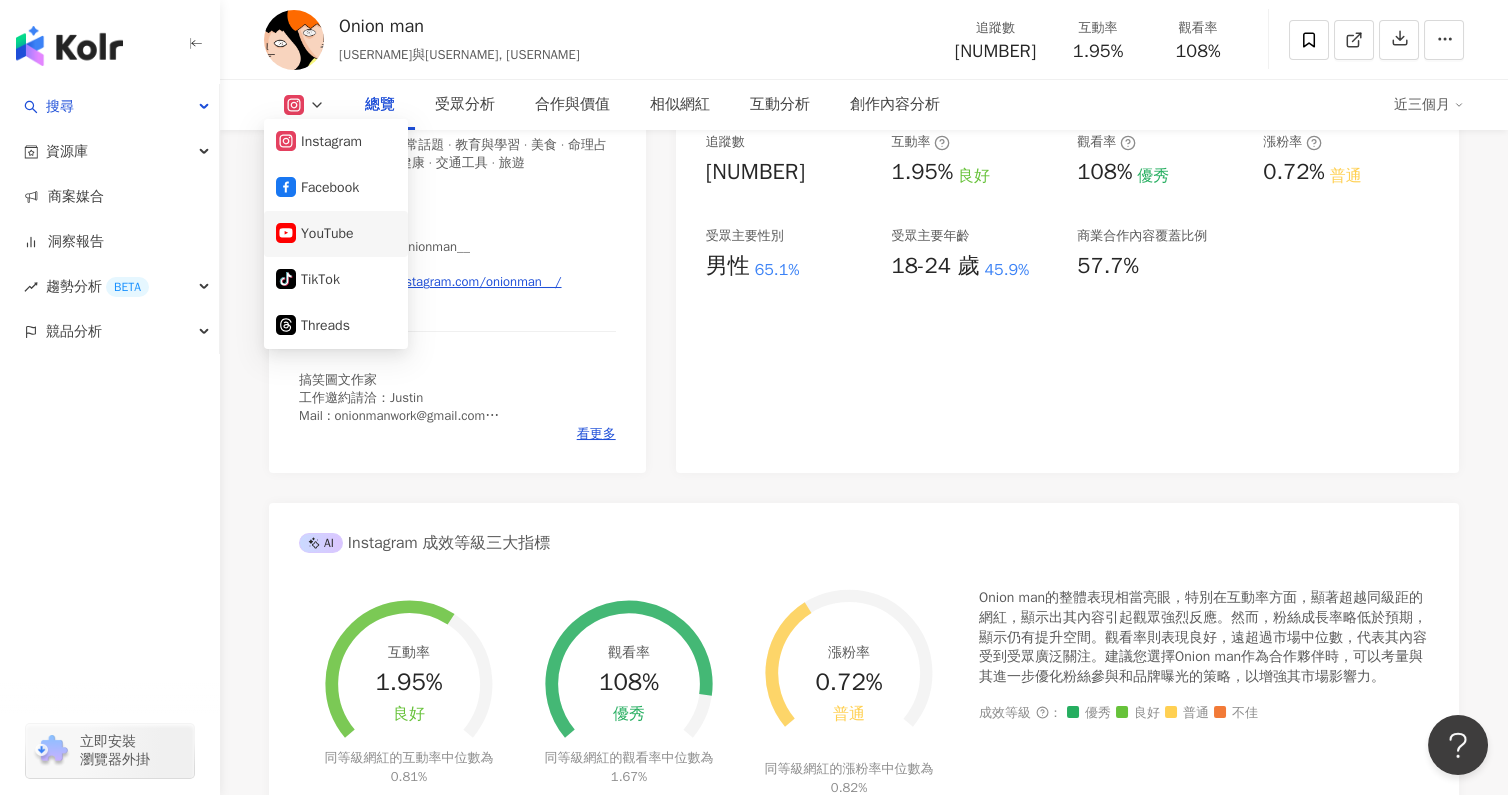 click on "YouTube" at bounding box center [336, 234] 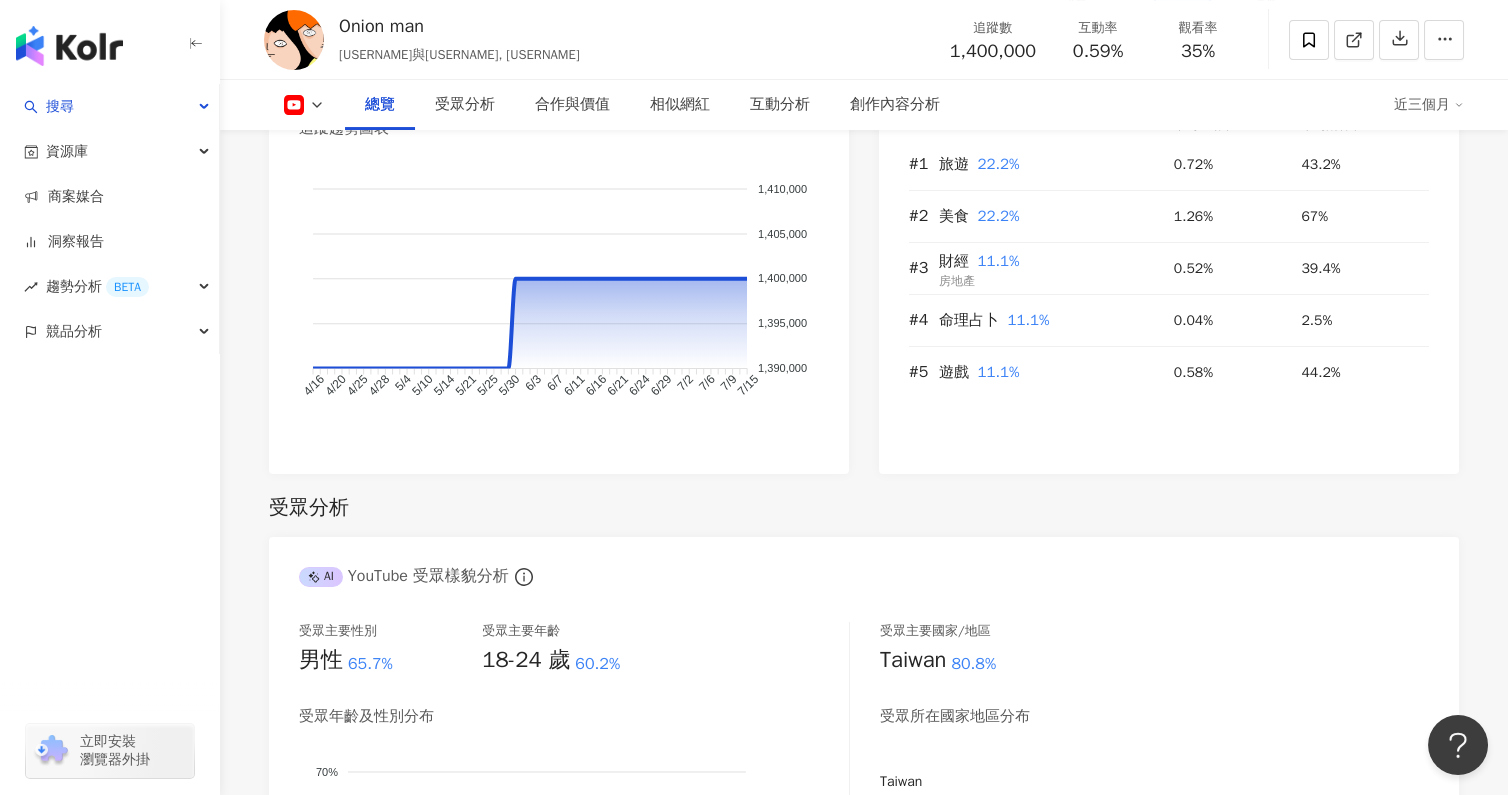 scroll, scrollTop: 1125, scrollLeft: 0, axis: vertical 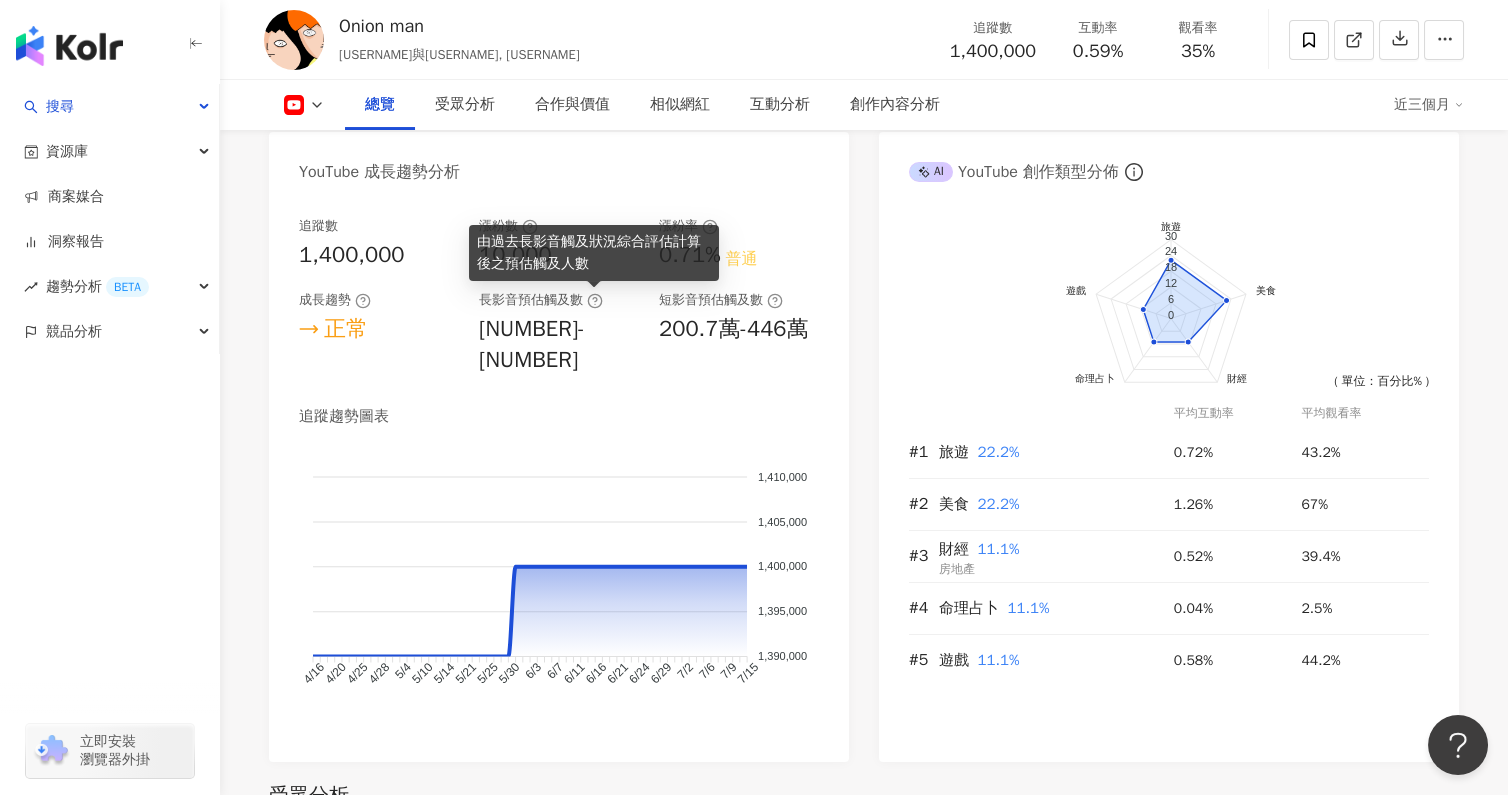 click 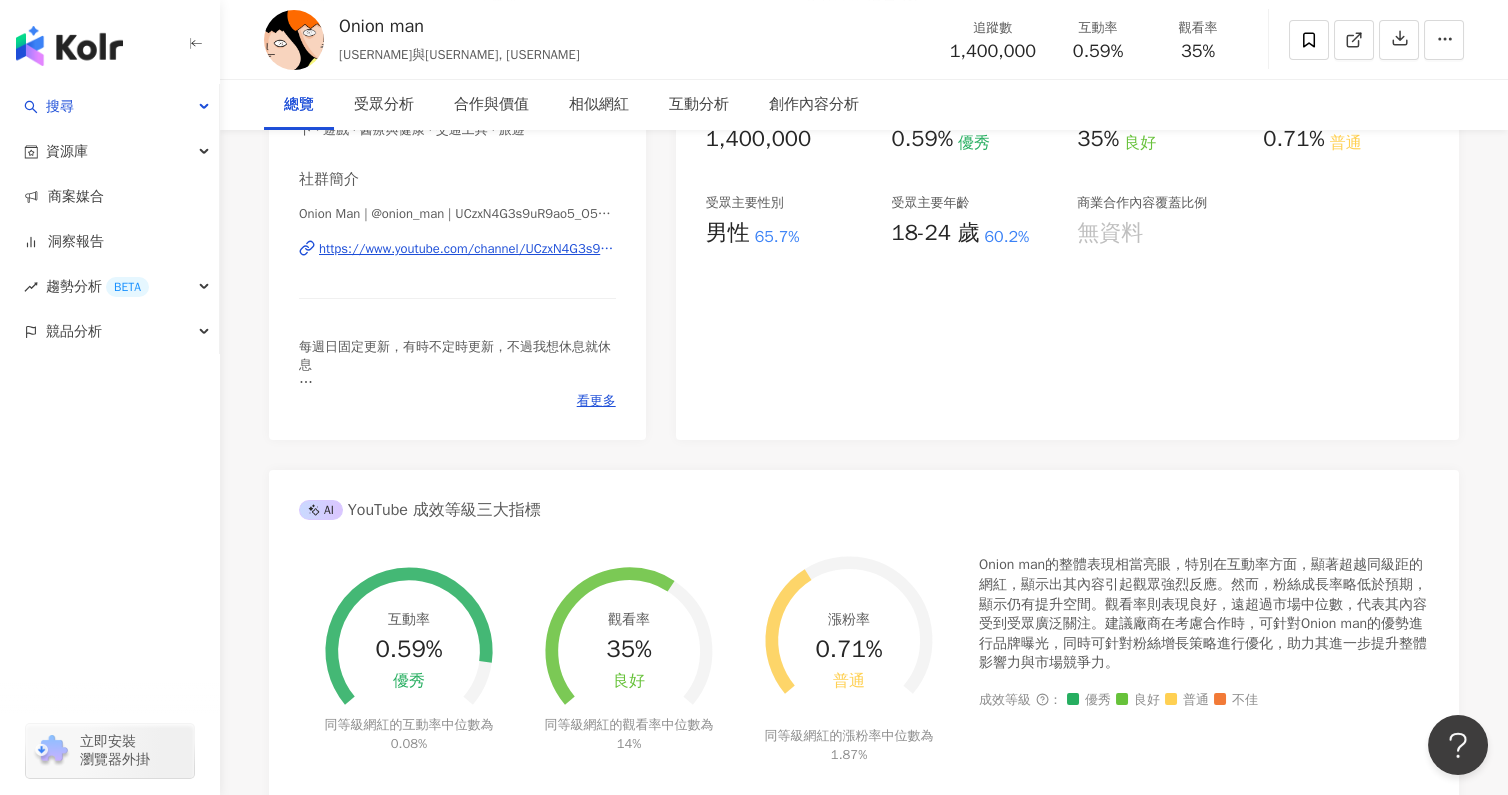 scroll, scrollTop: 0, scrollLeft: 0, axis: both 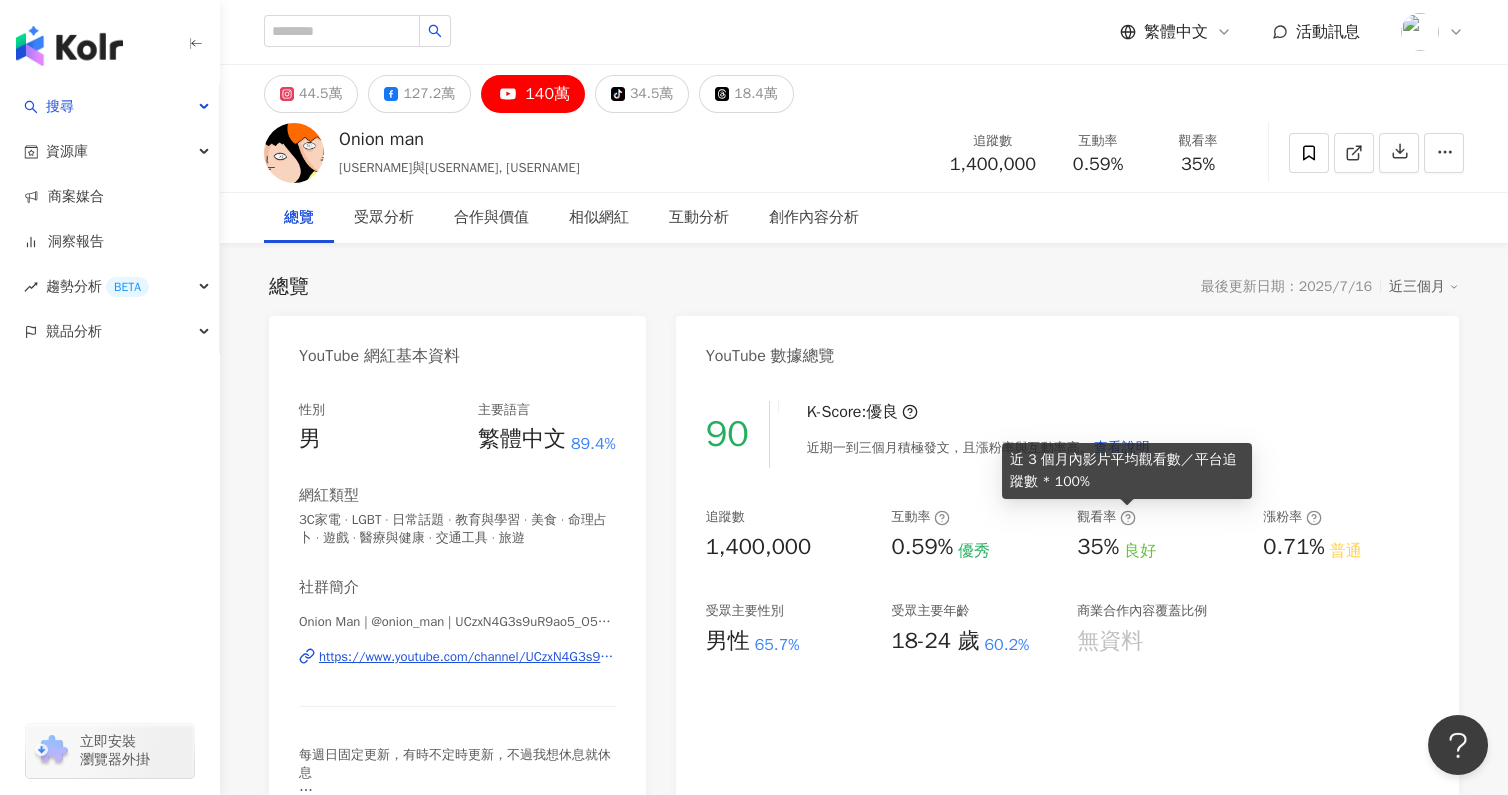 click 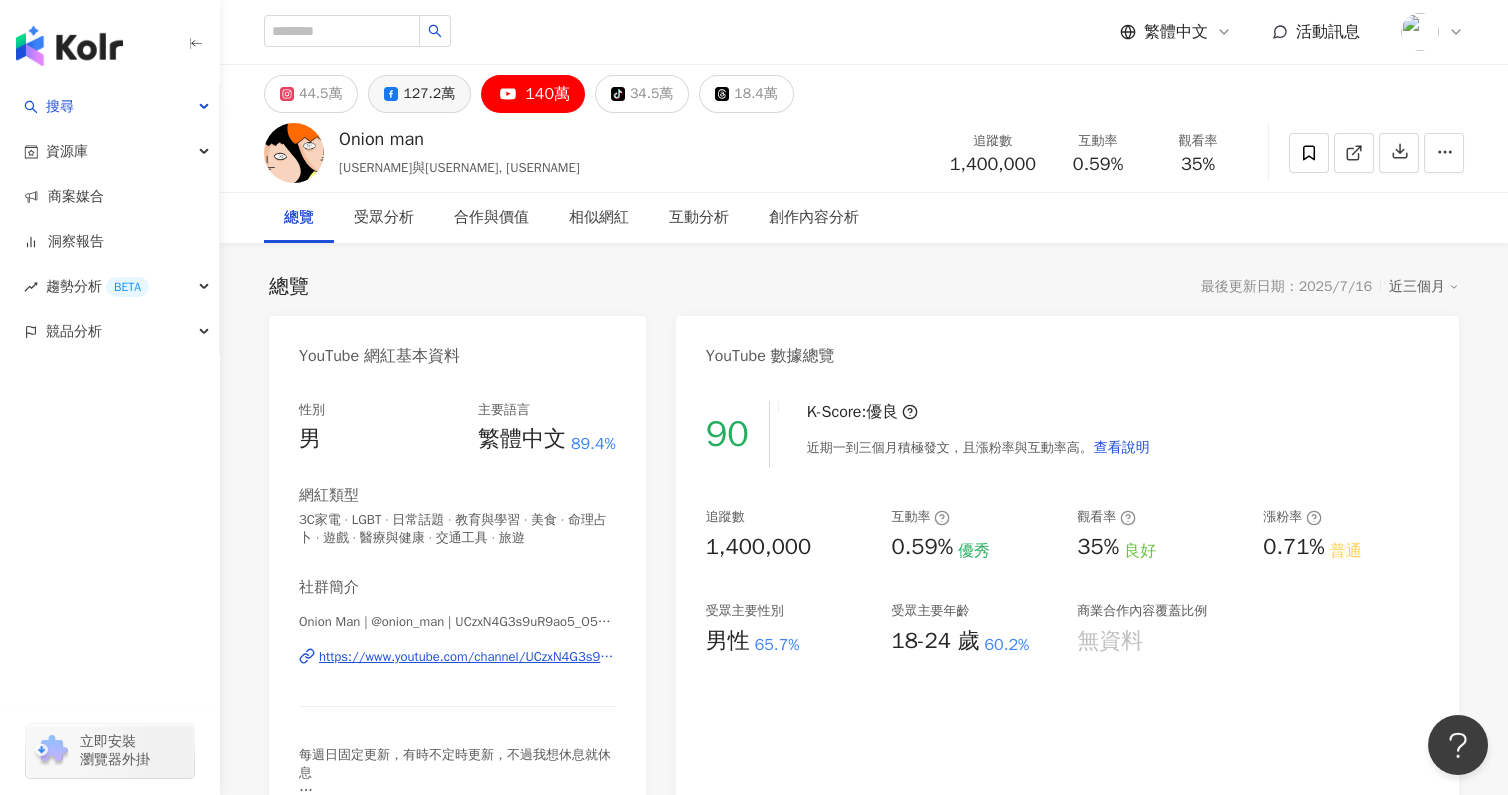 click on "127.2萬" at bounding box center (429, 94) 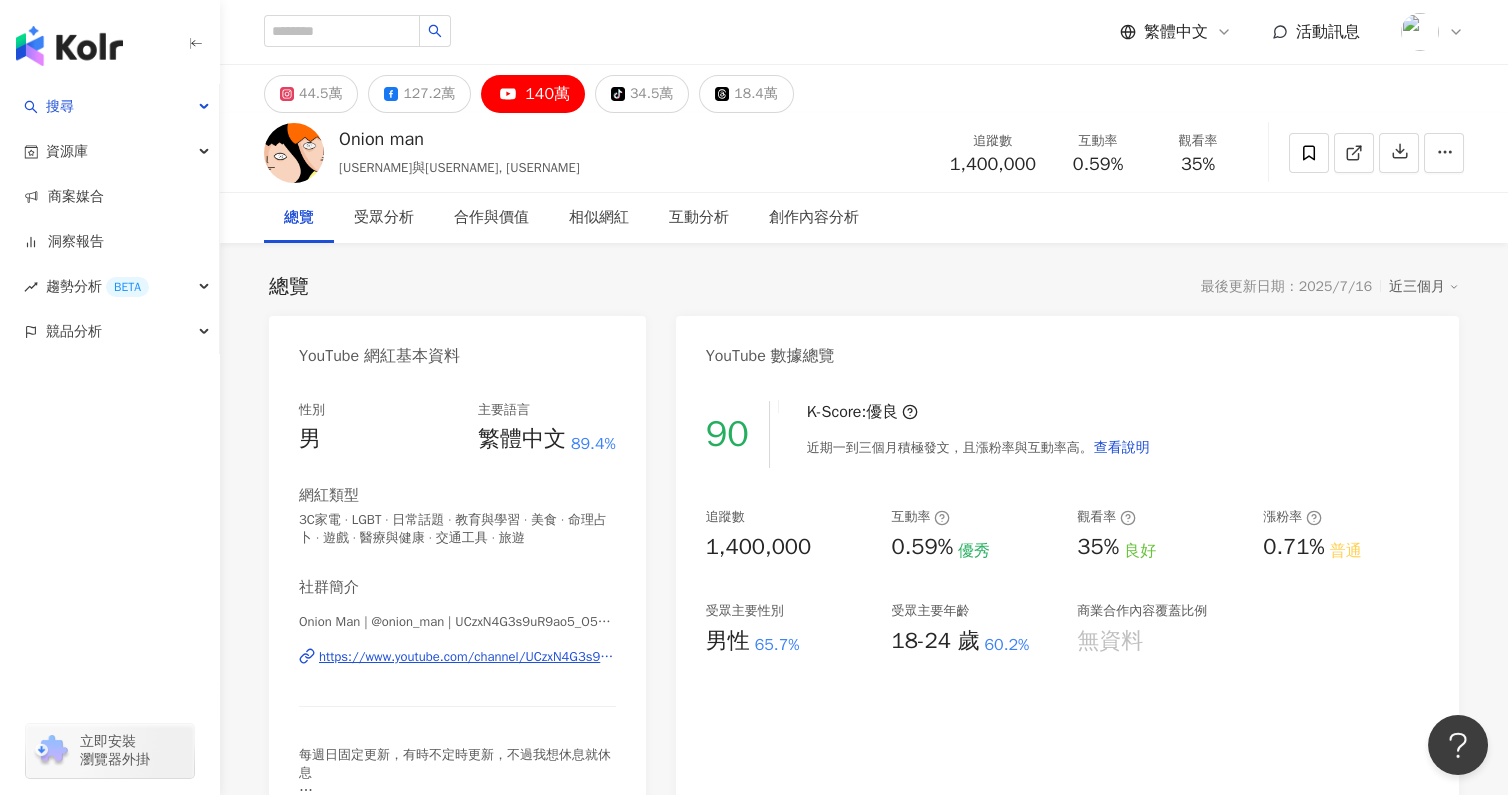 click 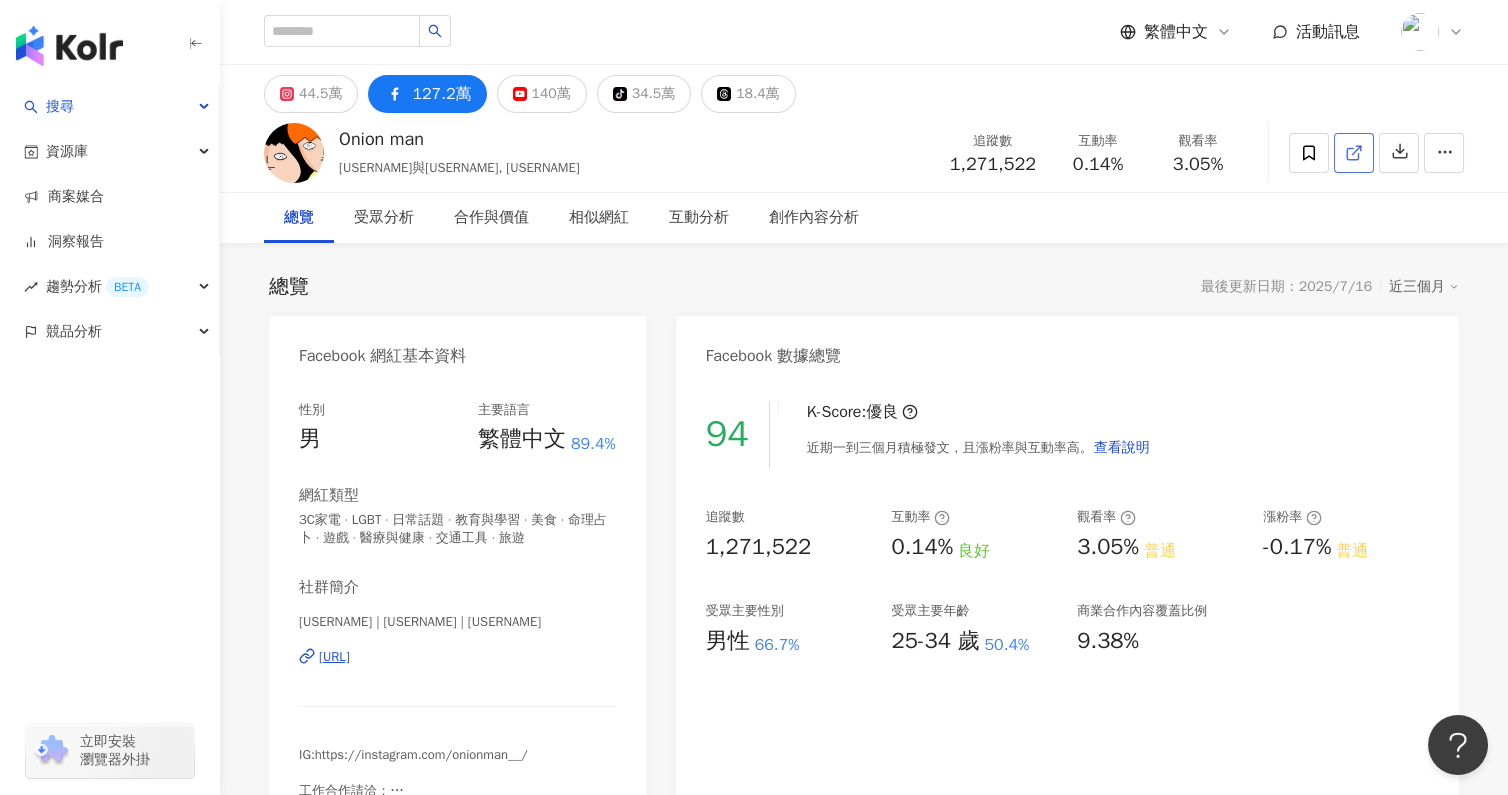 click 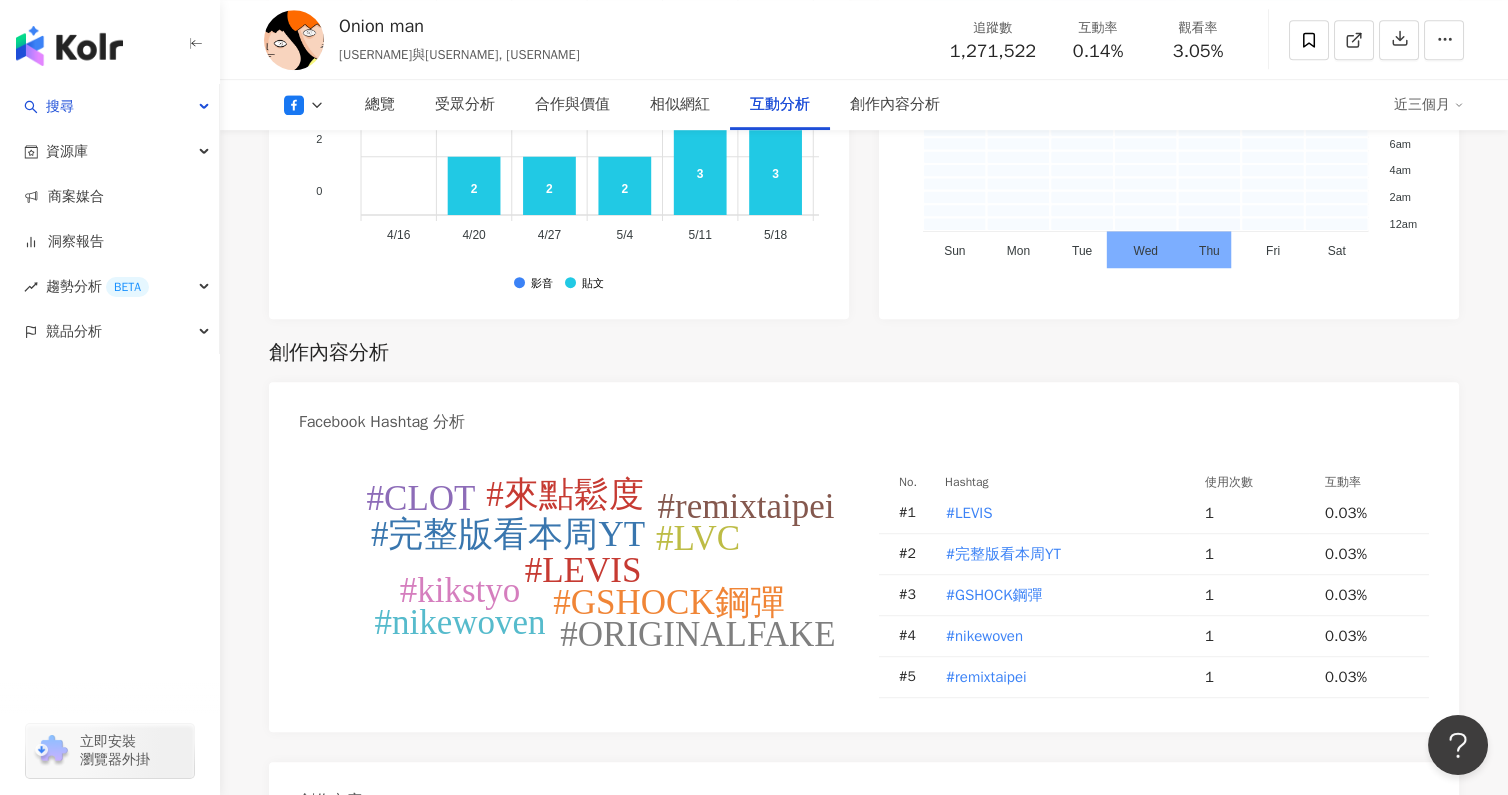 scroll, scrollTop: 4500, scrollLeft: 0, axis: vertical 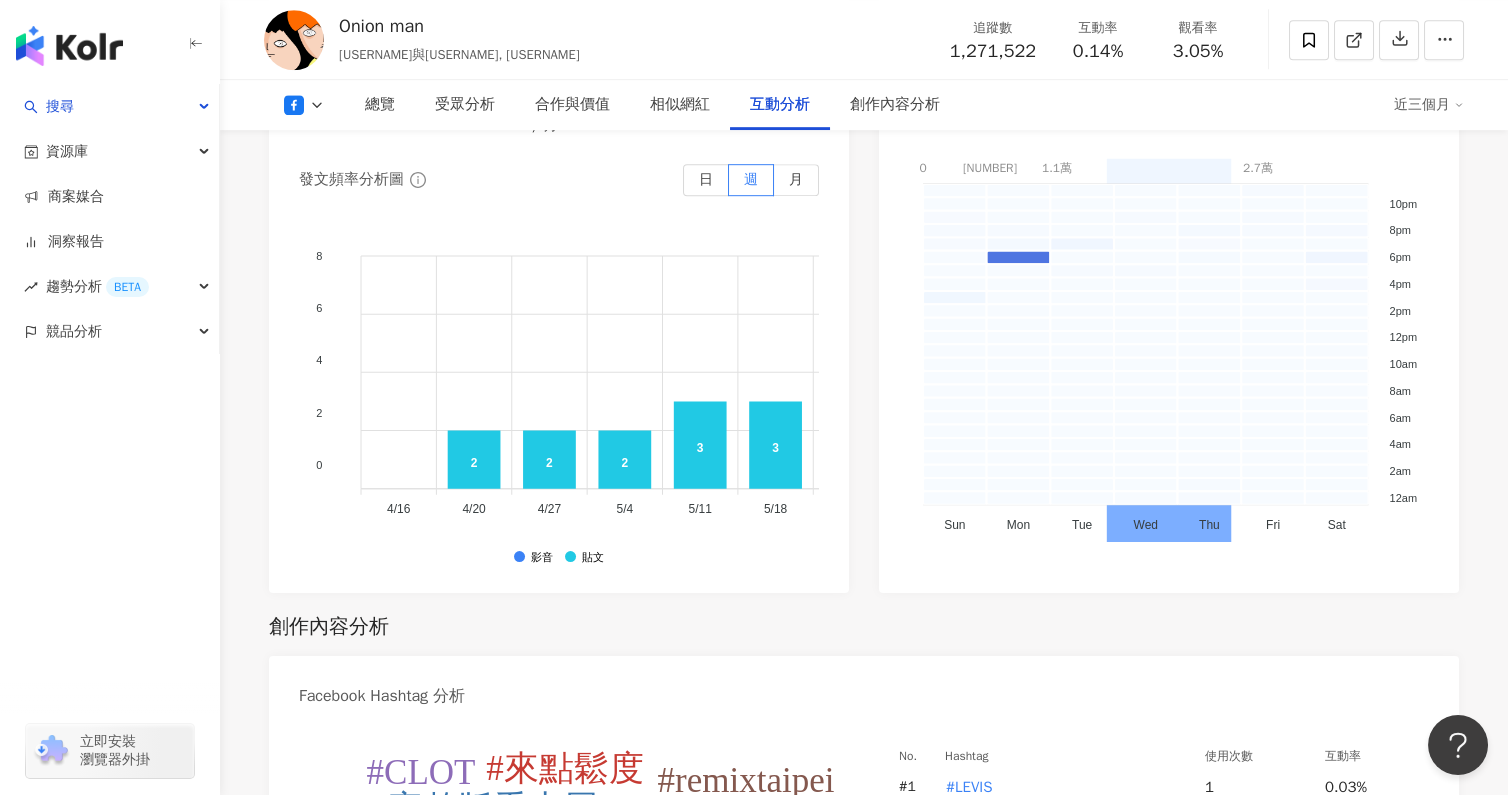 click at bounding box center (304, 105) 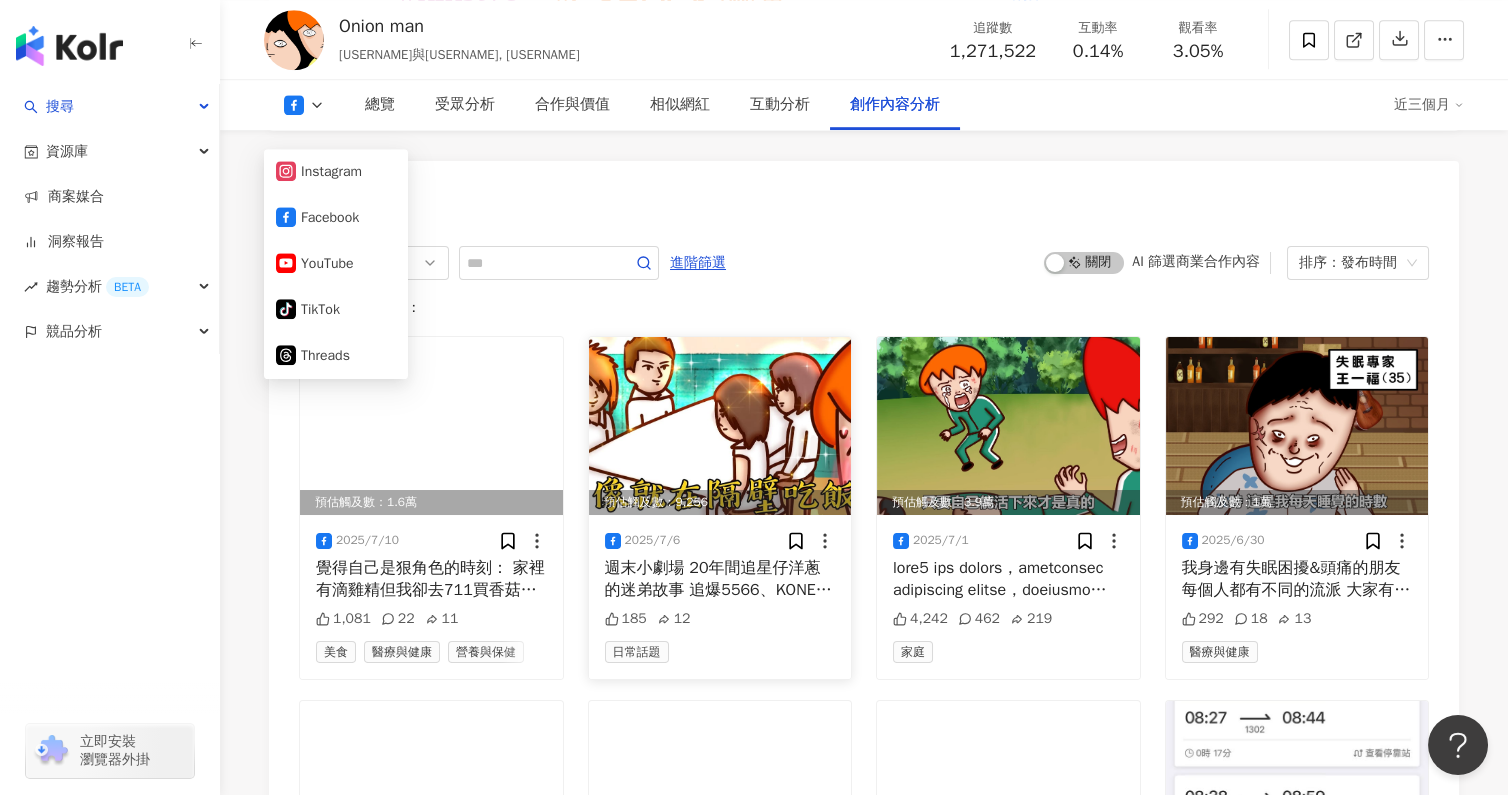scroll, scrollTop: 5625, scrollLeft: 0, axis: vertical 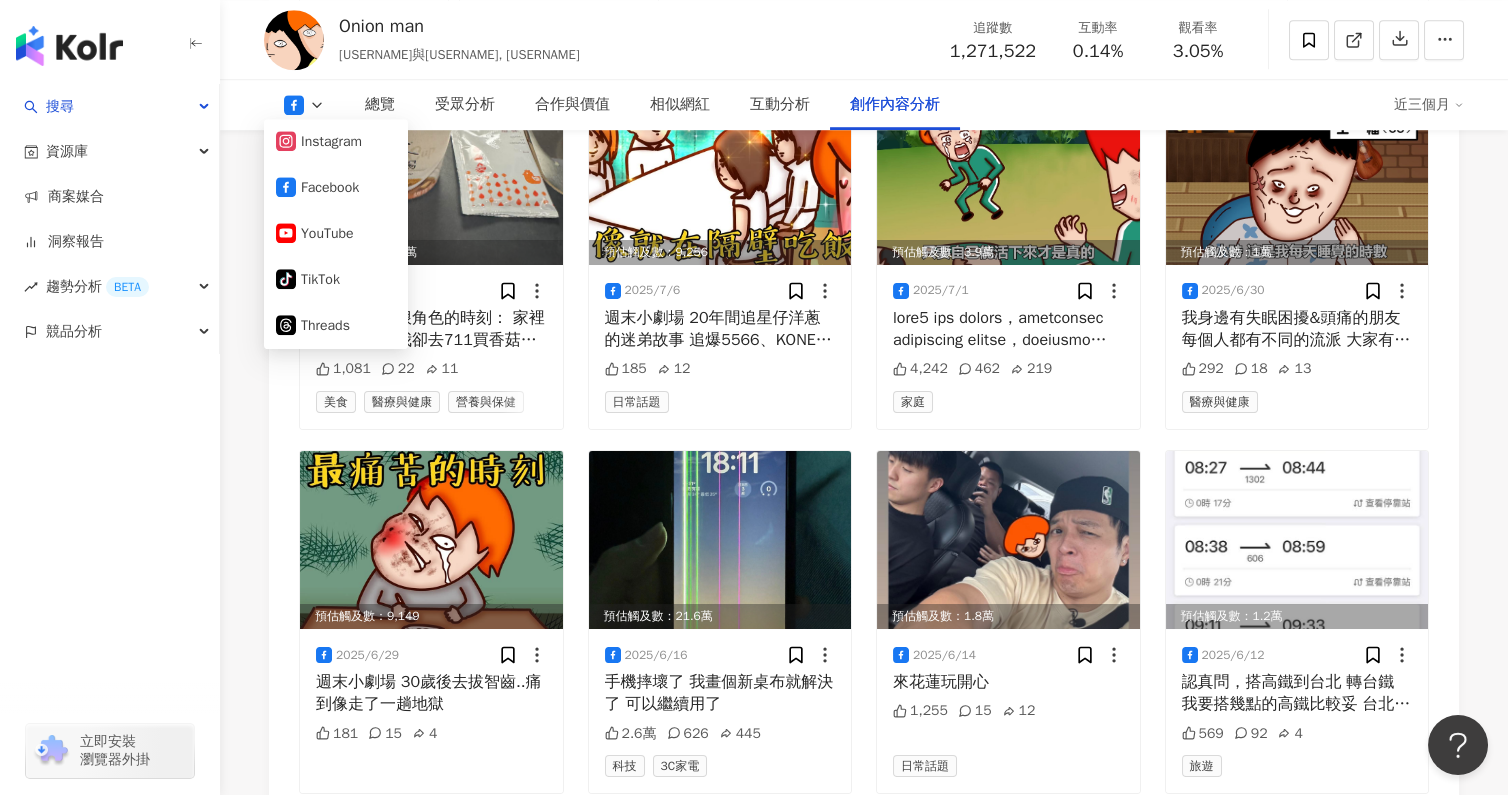click at bounding box center [110, 420] 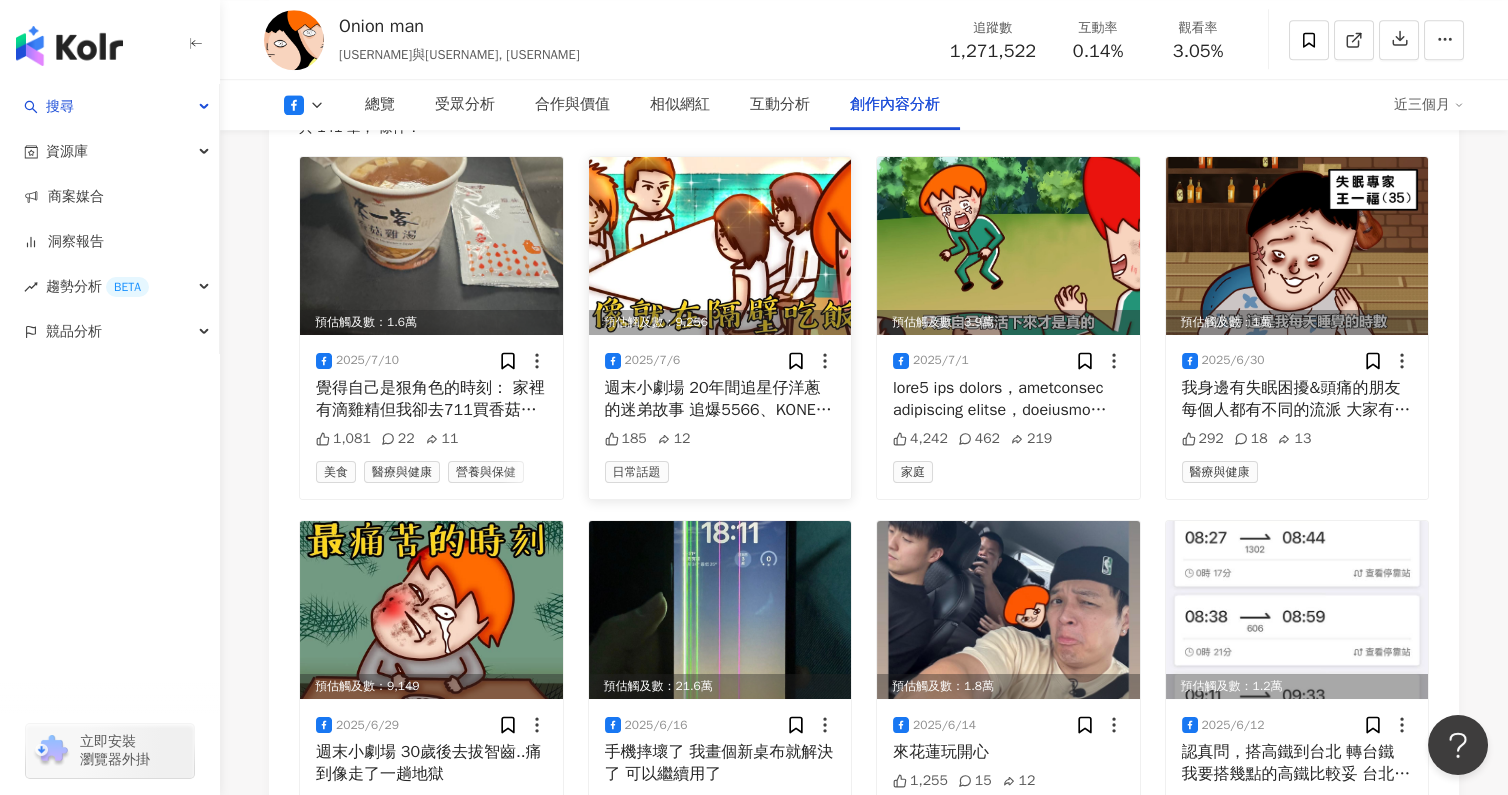 scroll, scrollTop: 5500, scrollLeft: 0, axis: vertical 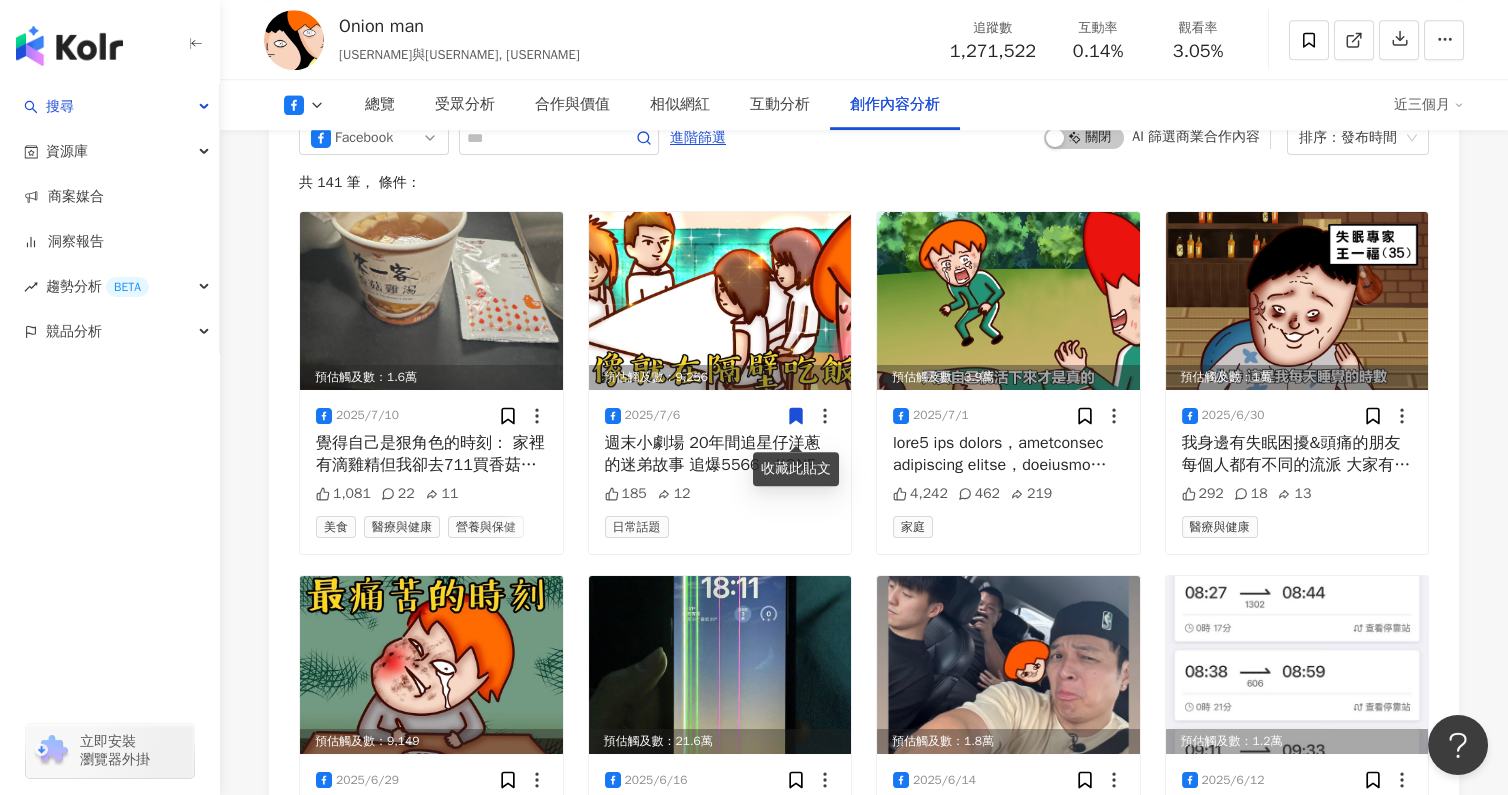 click on "AI 篩選商業合作內容" at bounding box center [1196, 137] 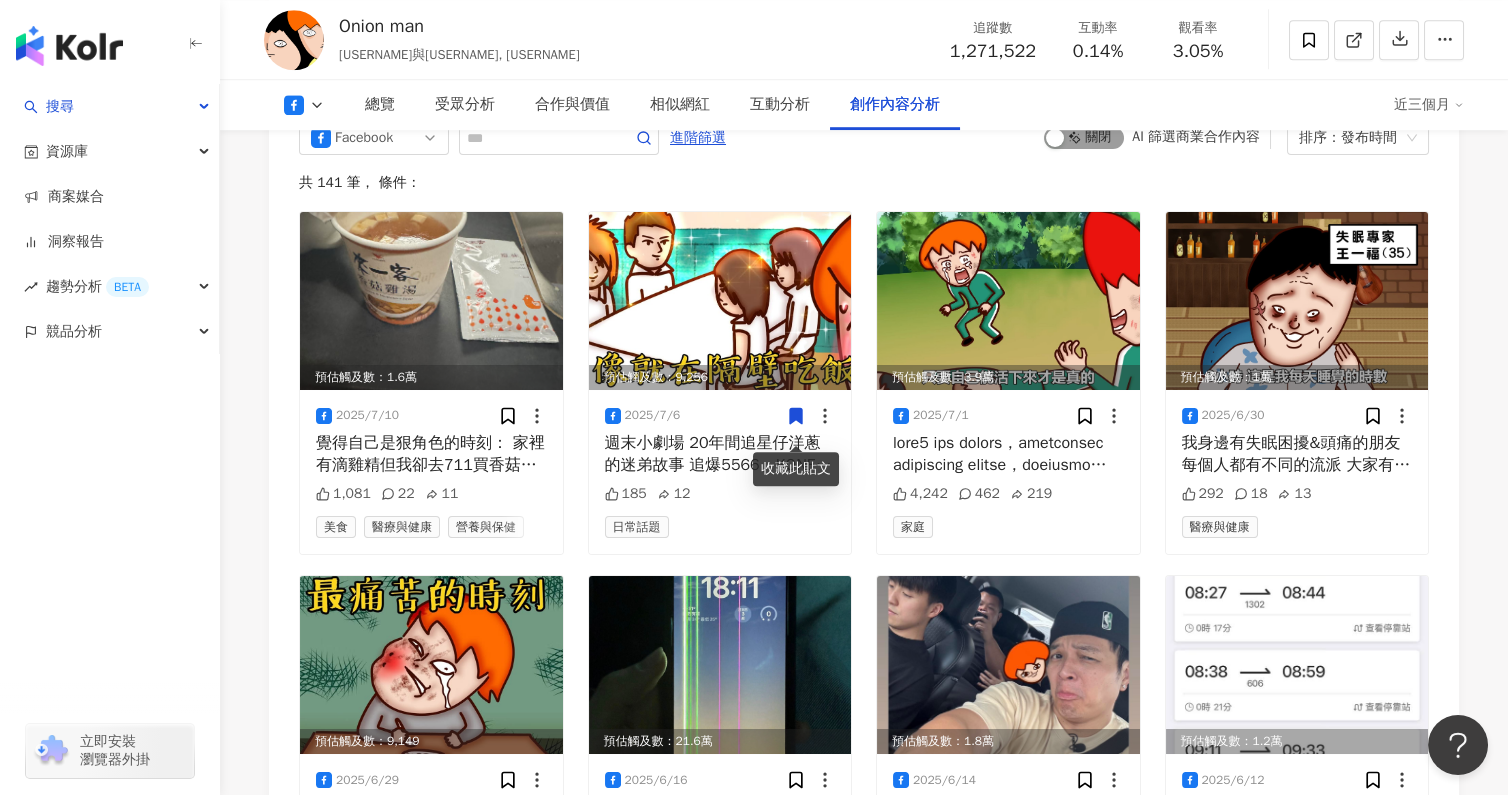 click on "啟動 關閉" at bounding box center [1084, 138] 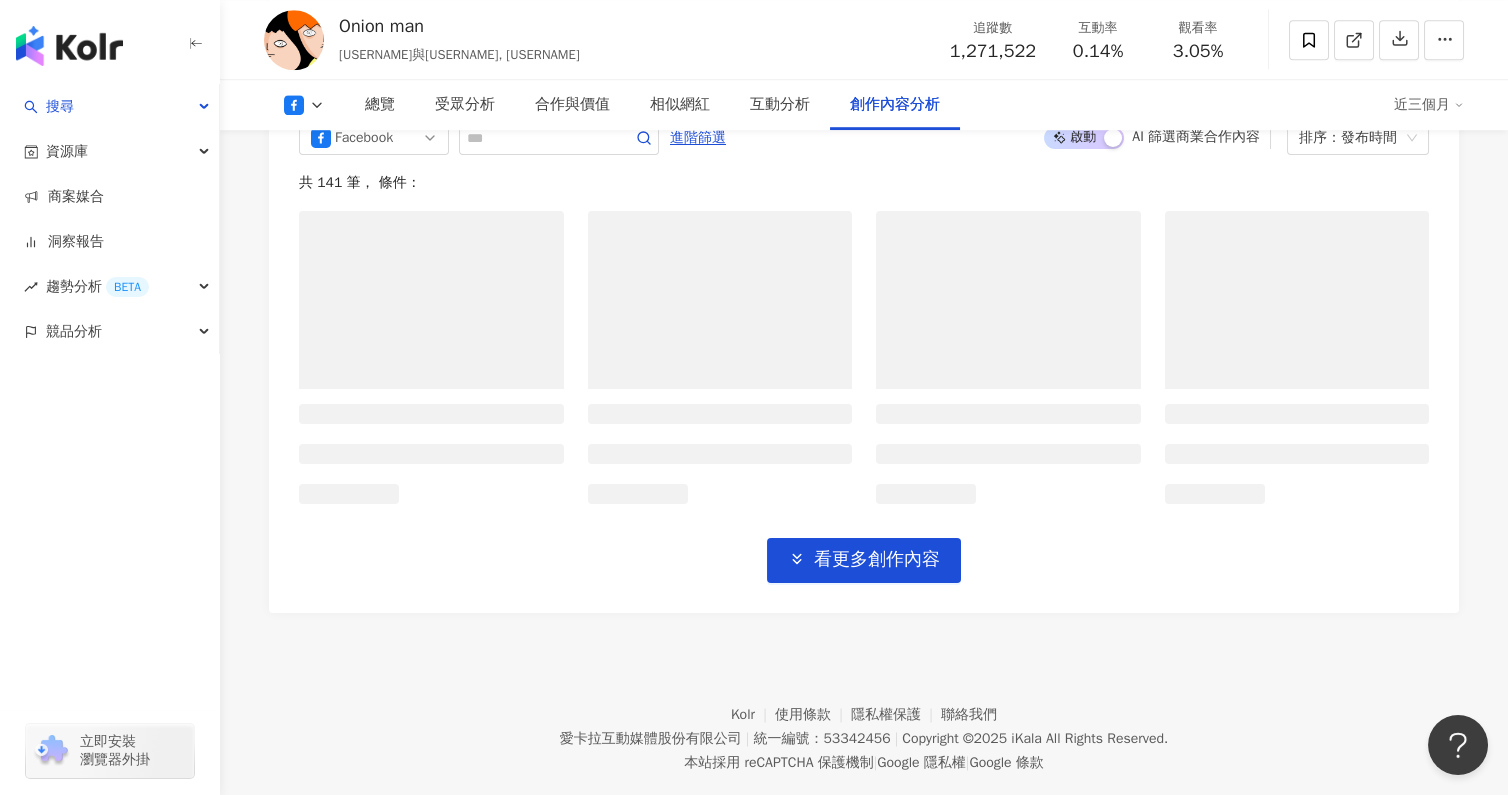 click on "創作內容 Facebook 進階篩選 啟動 關閉 AI 篩選商業合作內容 排序：發布時間 共 141 筆 ，   條件： 看更多創作內容" at bounding box center [864, 324] 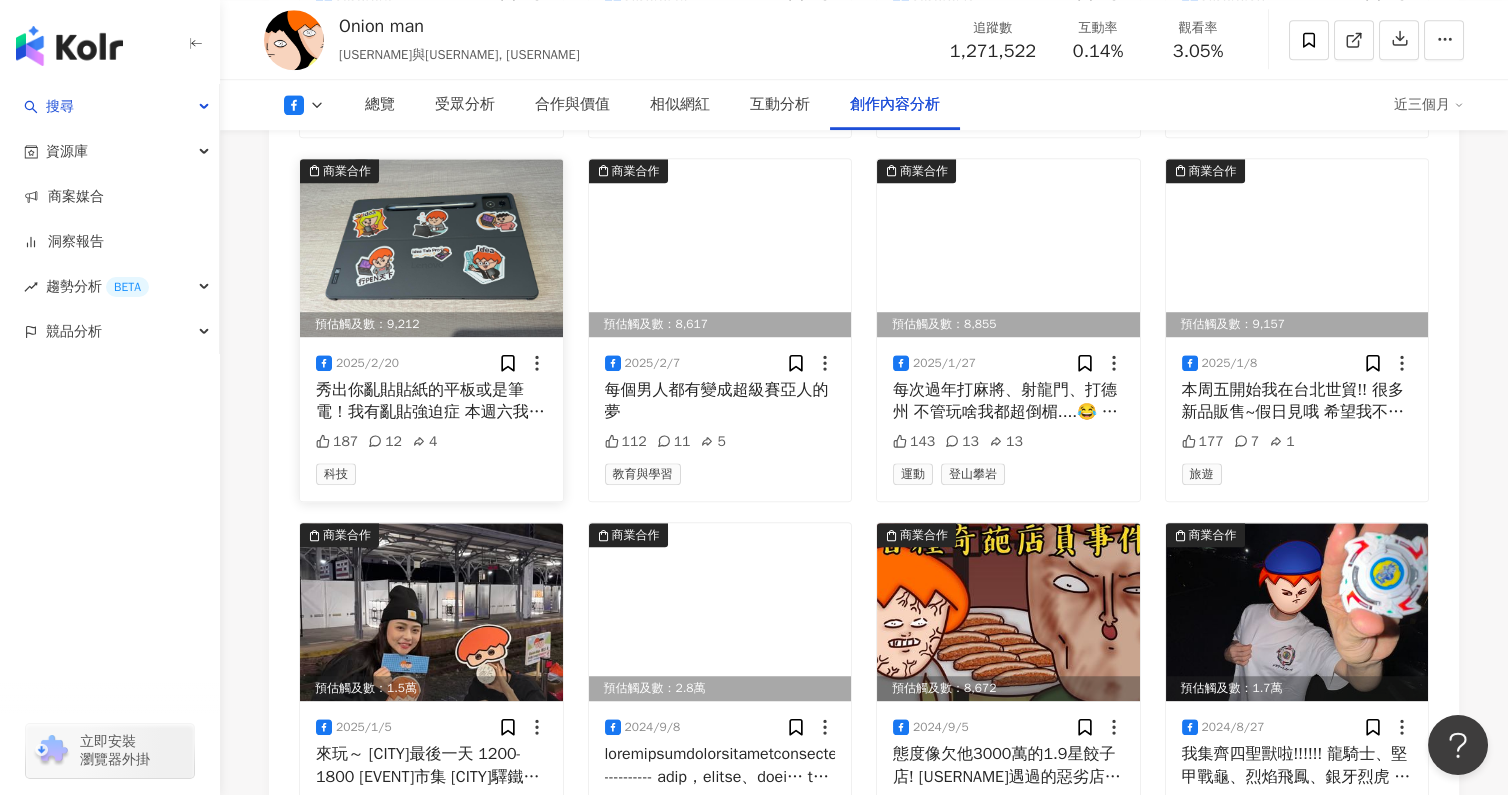 scroll, scrollTop: 6171, scrollLeft: 0, axis: vertical 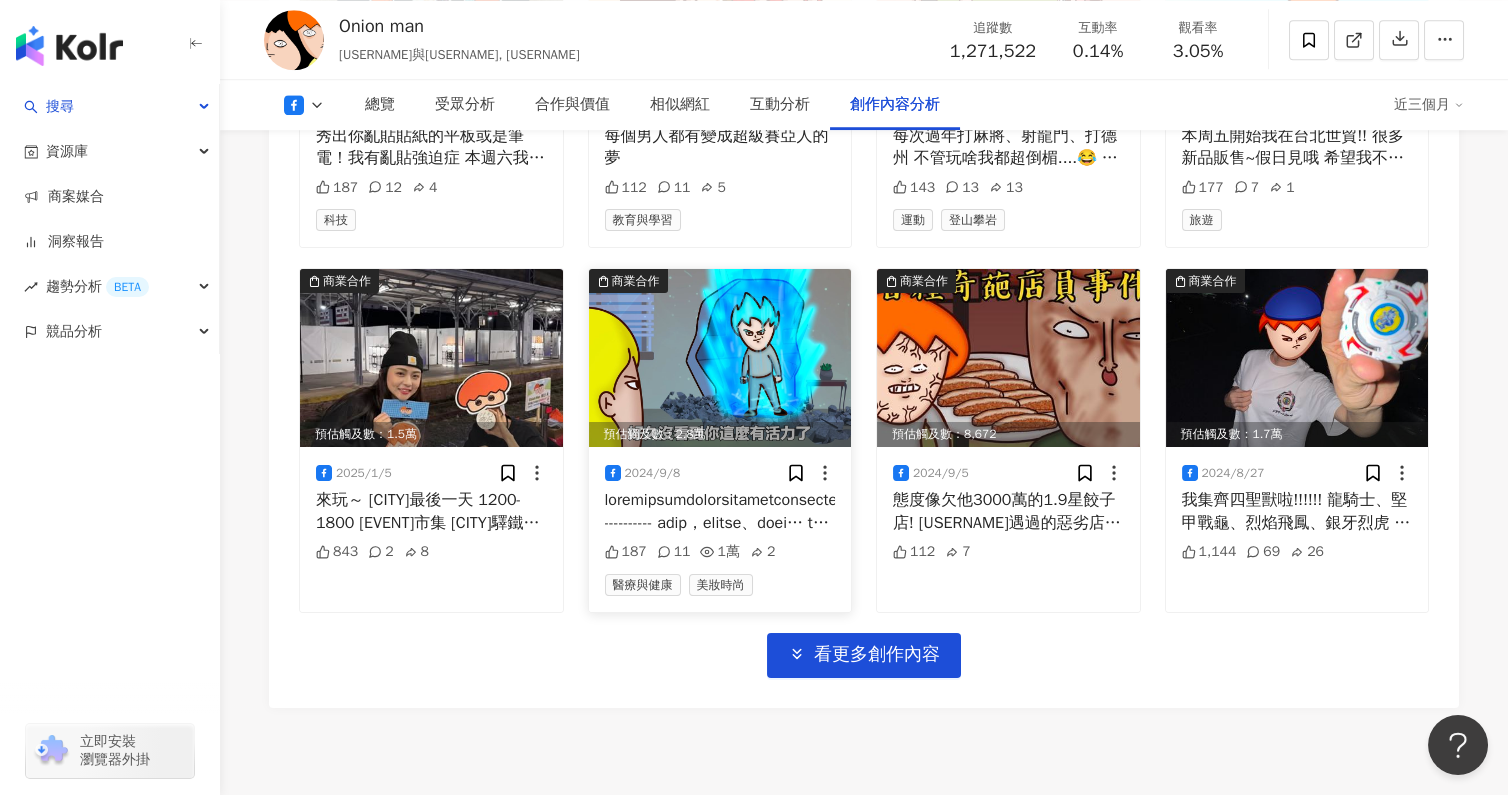 click at bounding box center (720, 511) 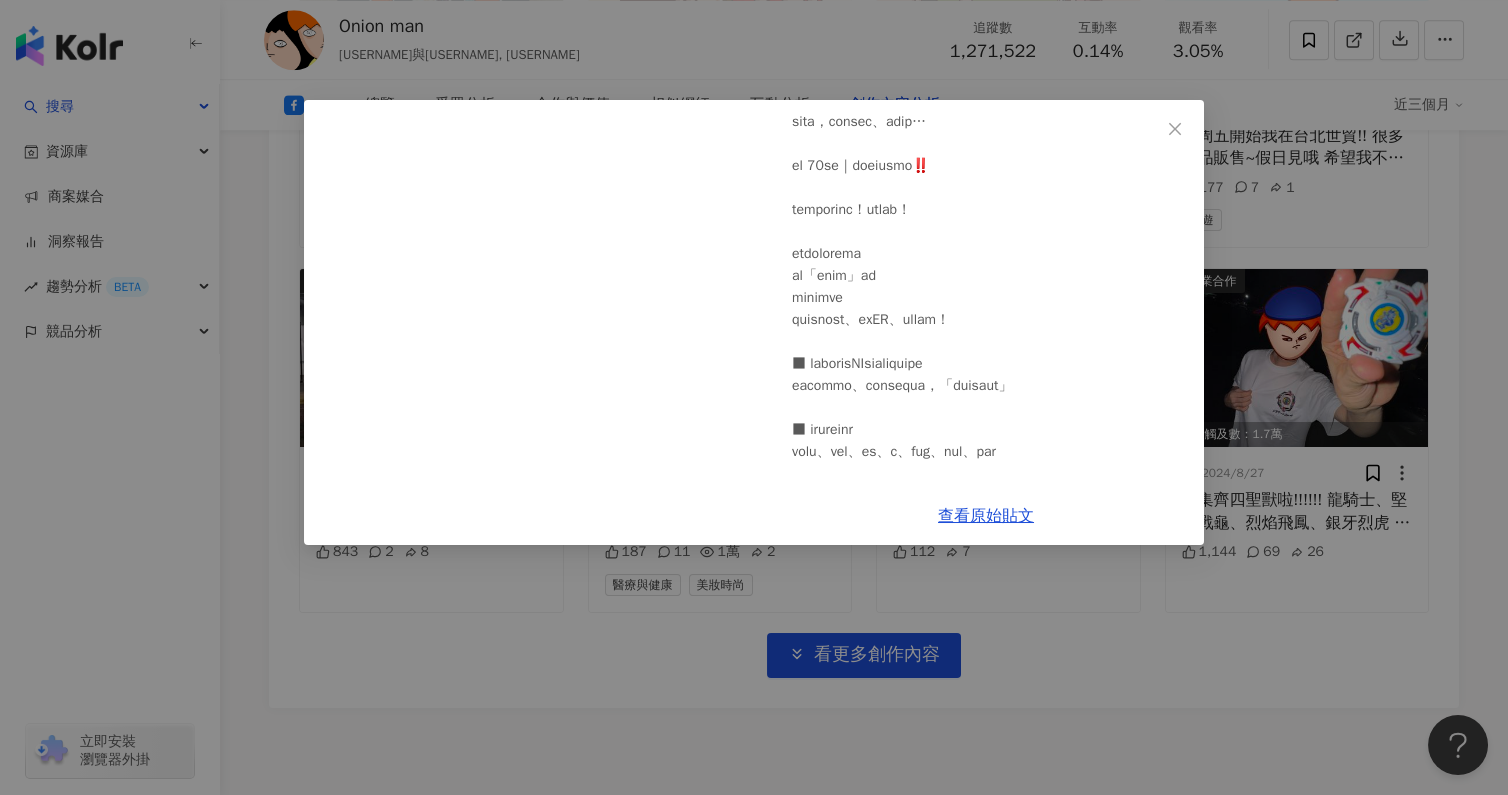 scroll, scrollTop: 250, scrollLeft: 0, axis: vertical 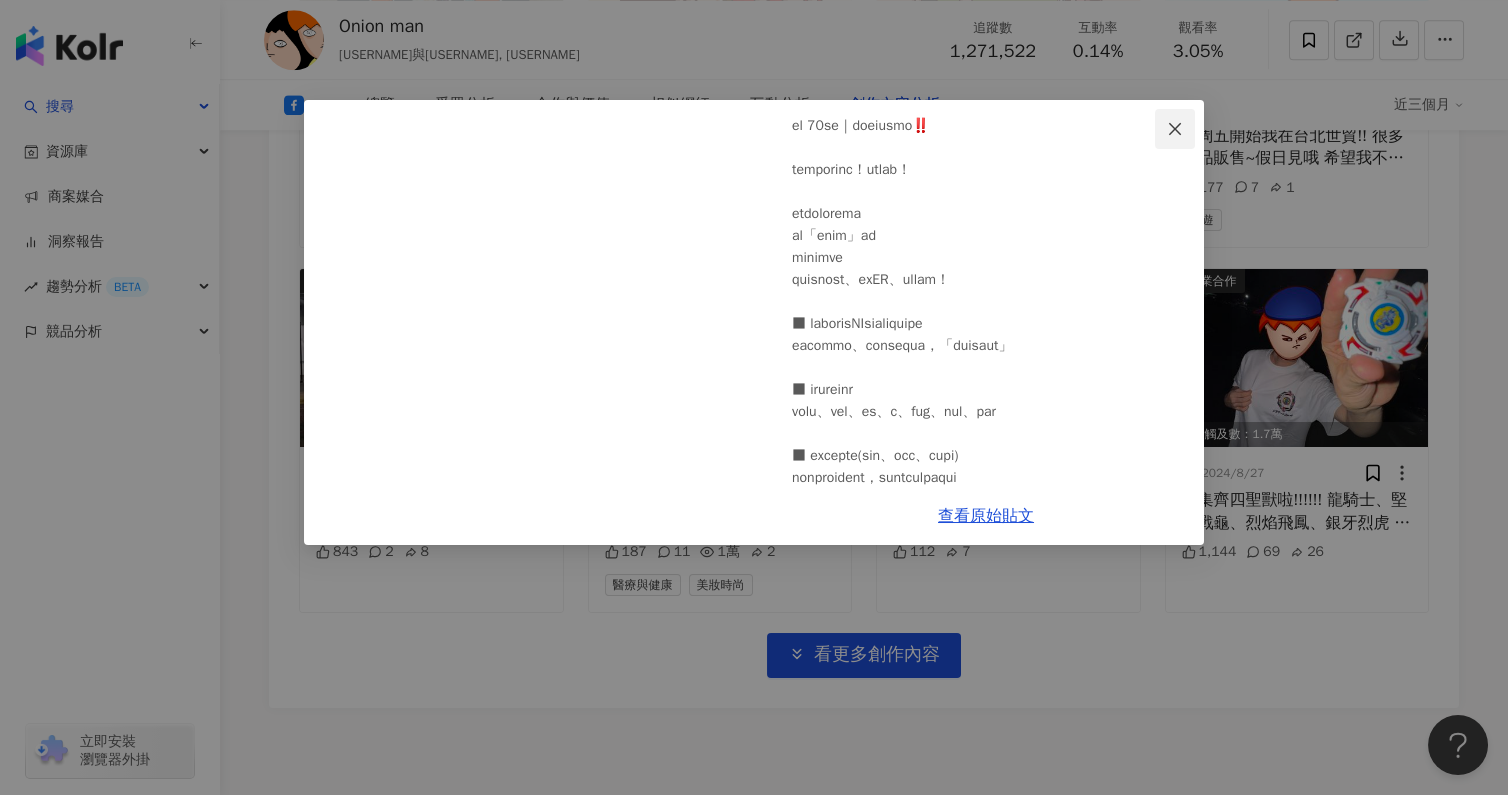 click 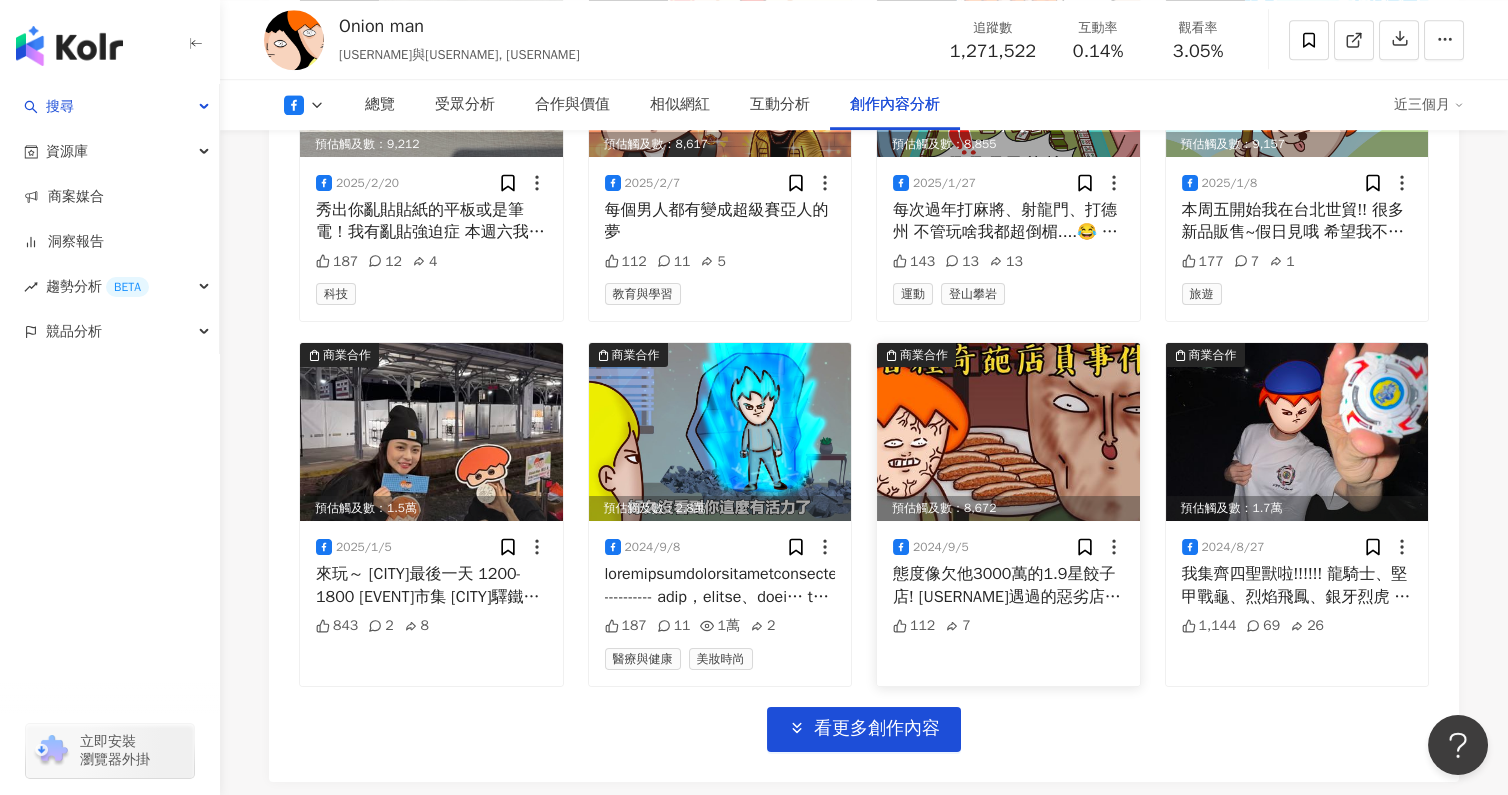 scroll, scrollTop: 5921, scrollLeft: 0, axis: vertical 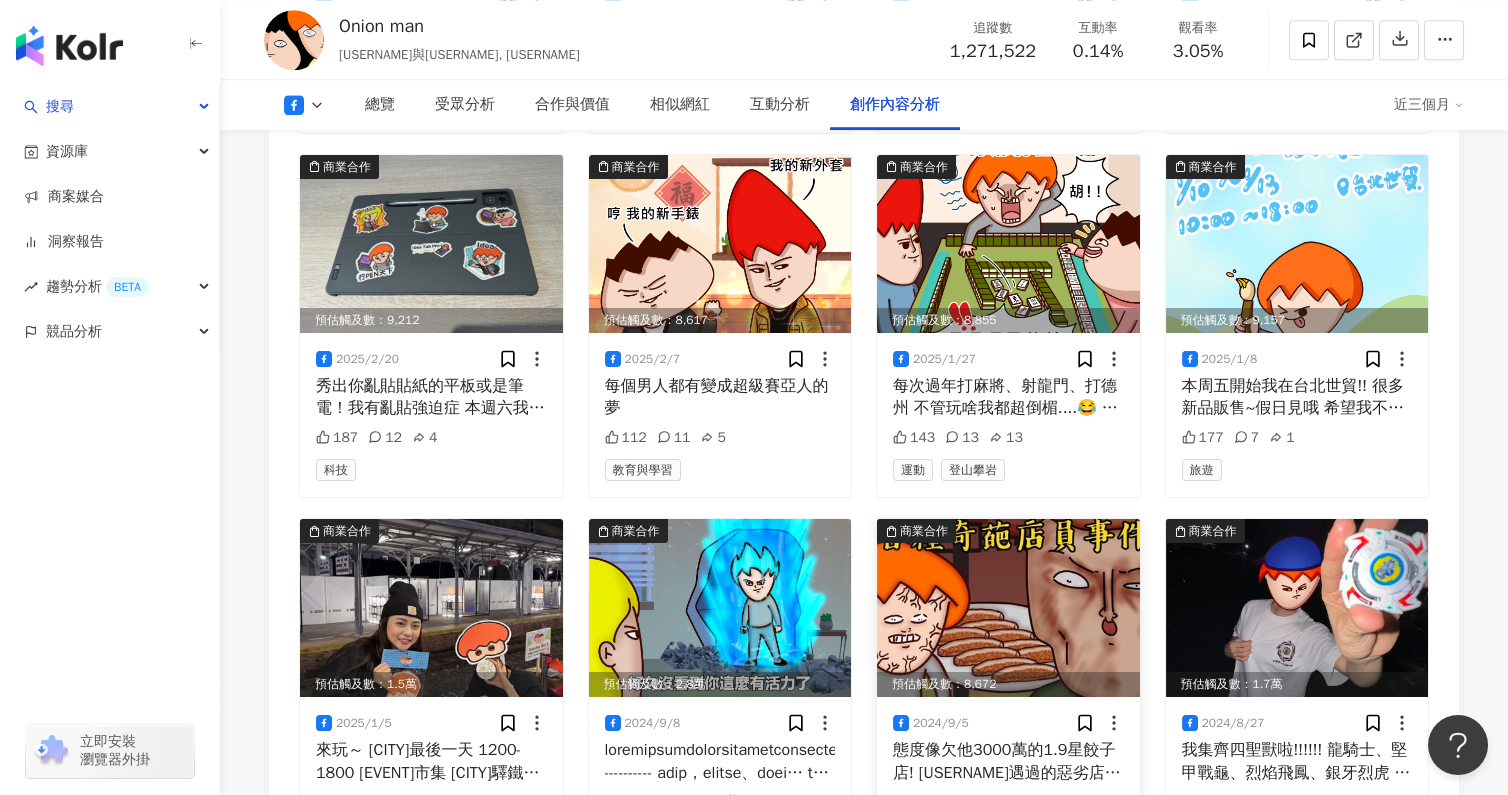 click at bounding box center [1008, 608] 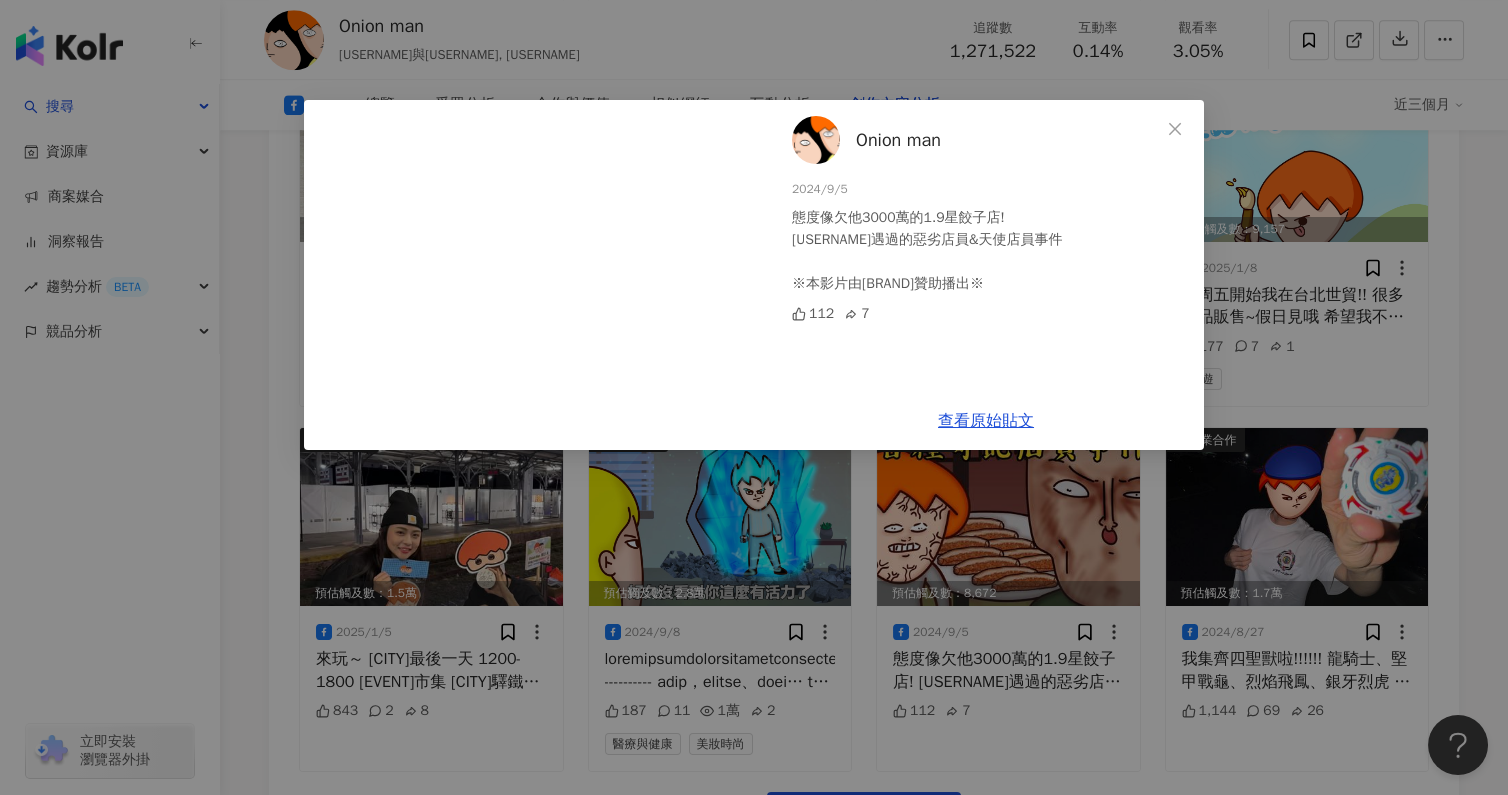 scroll, scrollTop: 6171, scrollLeft: 0, axis: vertical 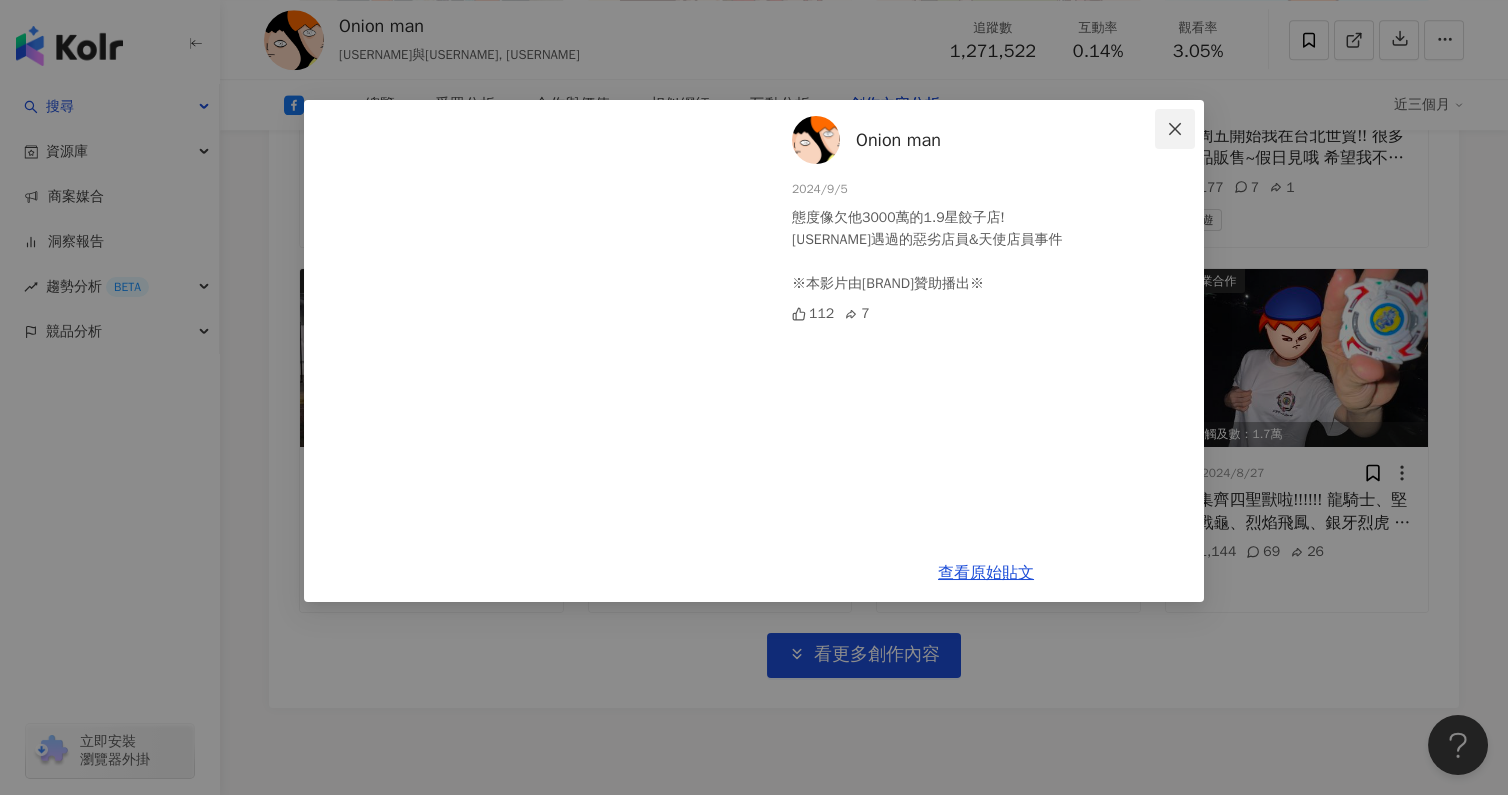 click at bounding box center (1175, 129) 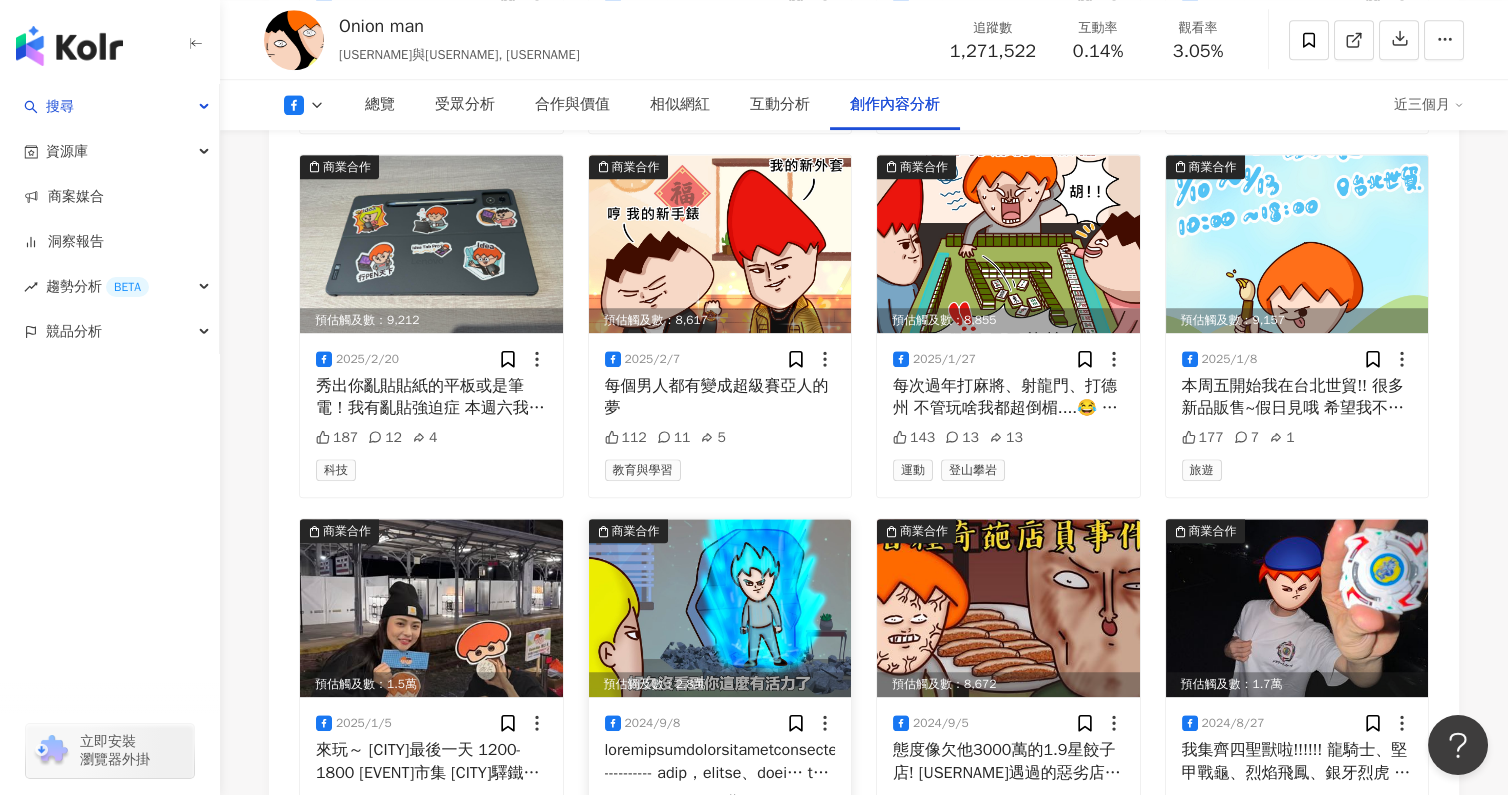 scroll, scrollTop: 5796, scrollLeft: 0, axis: vertical 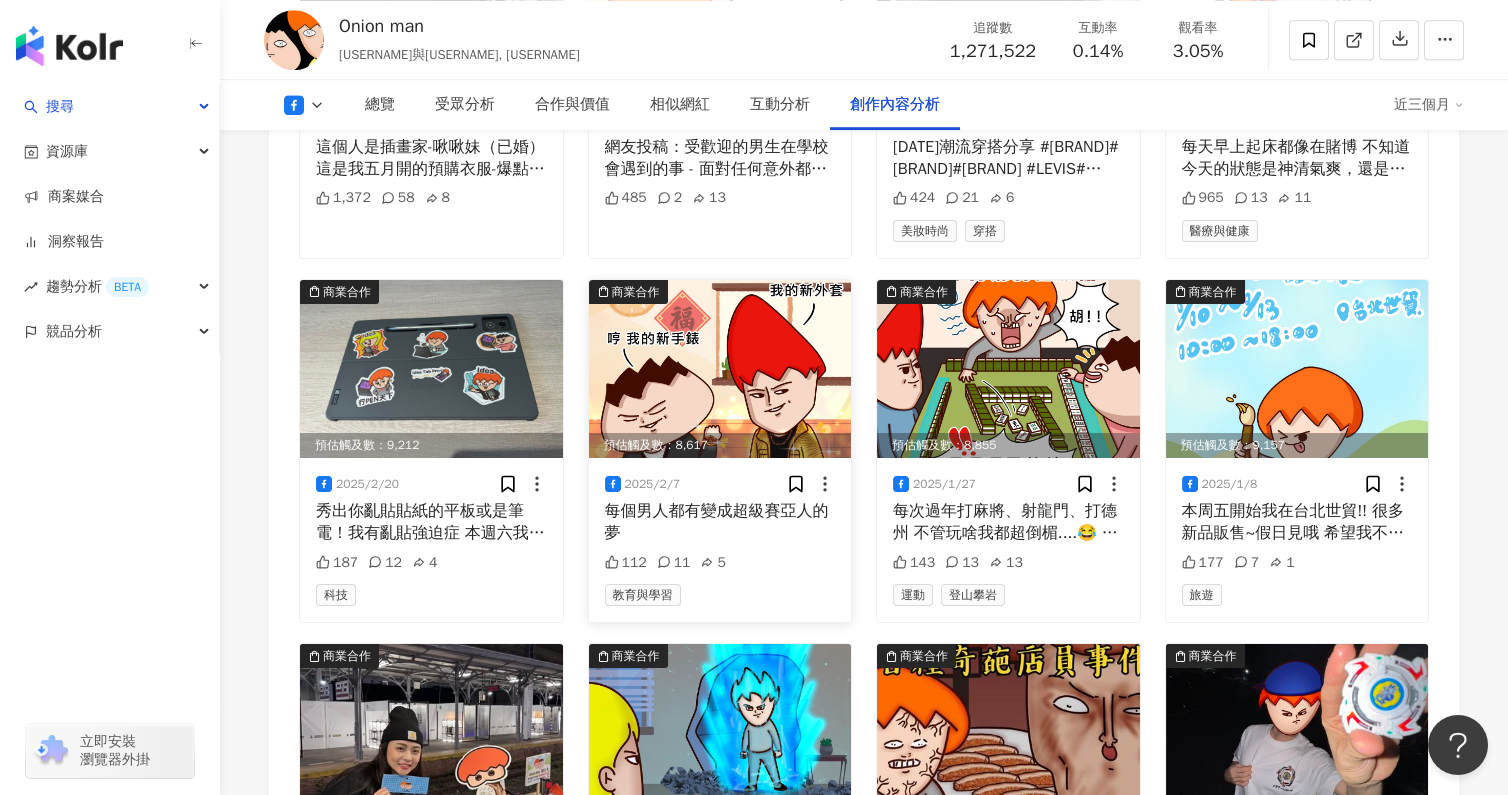 click at bounding box center [720, 369] 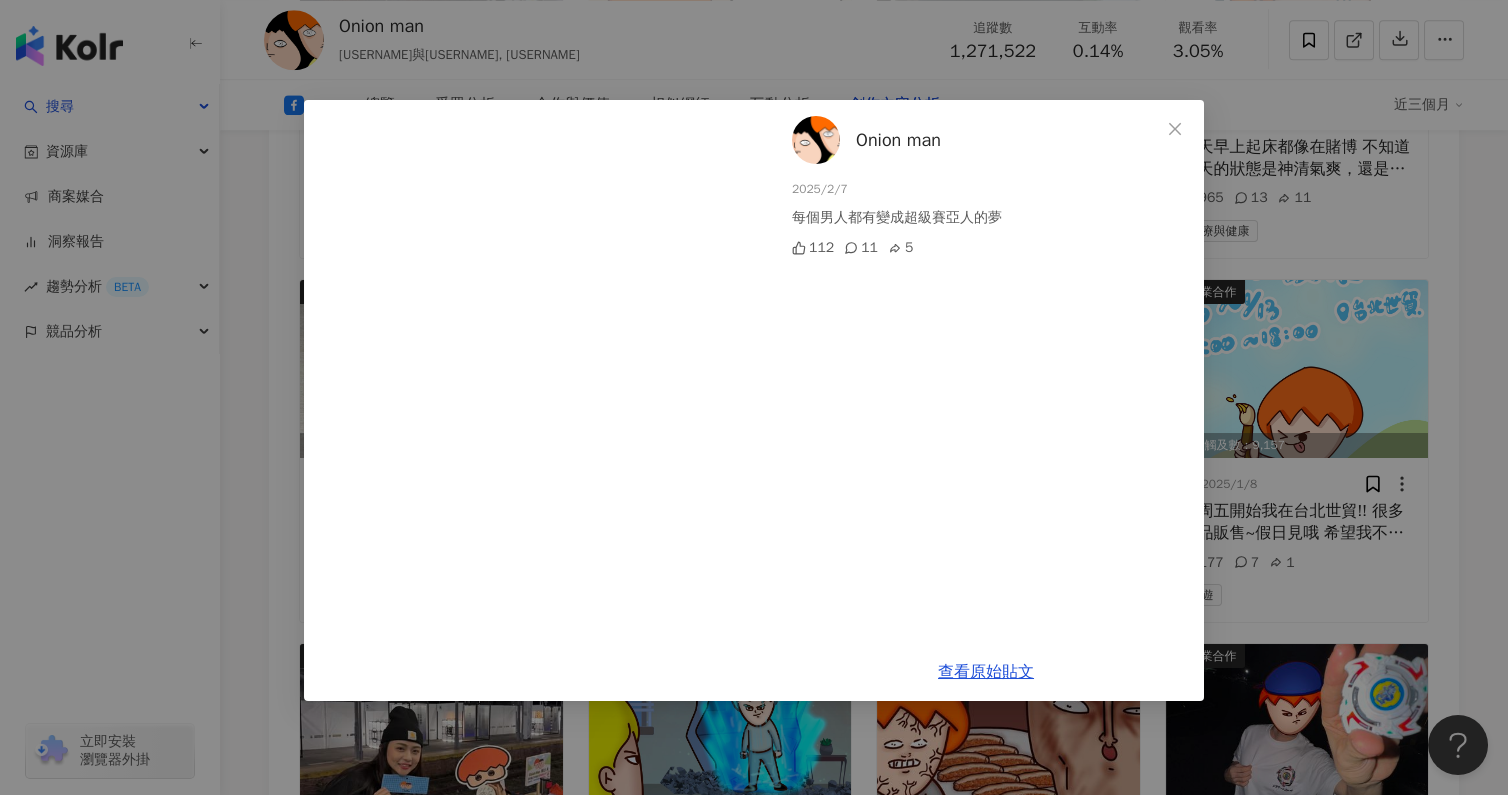 scroll, scrollTop: 120, scrollLeft: 0, axis: vertical 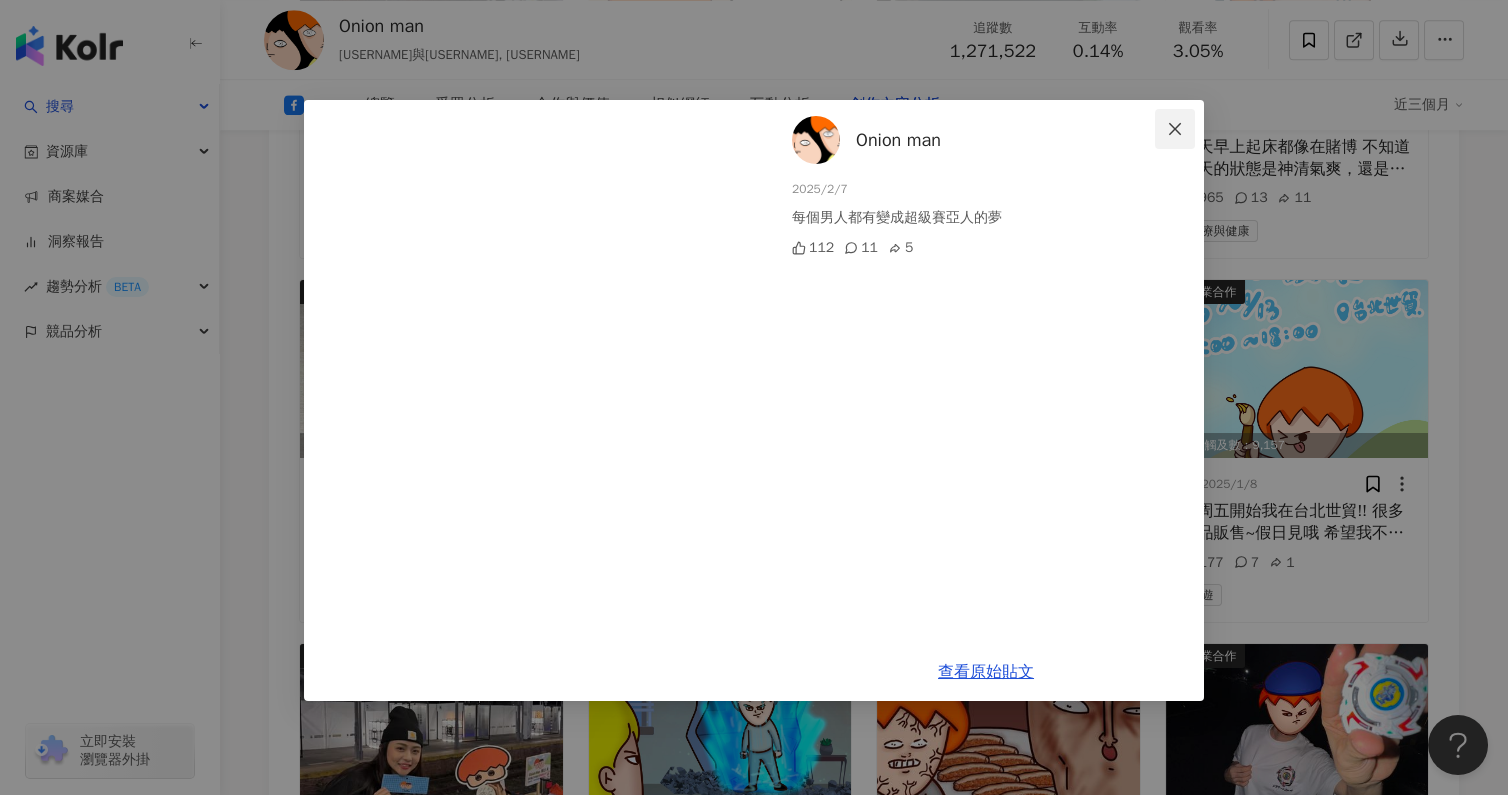 click 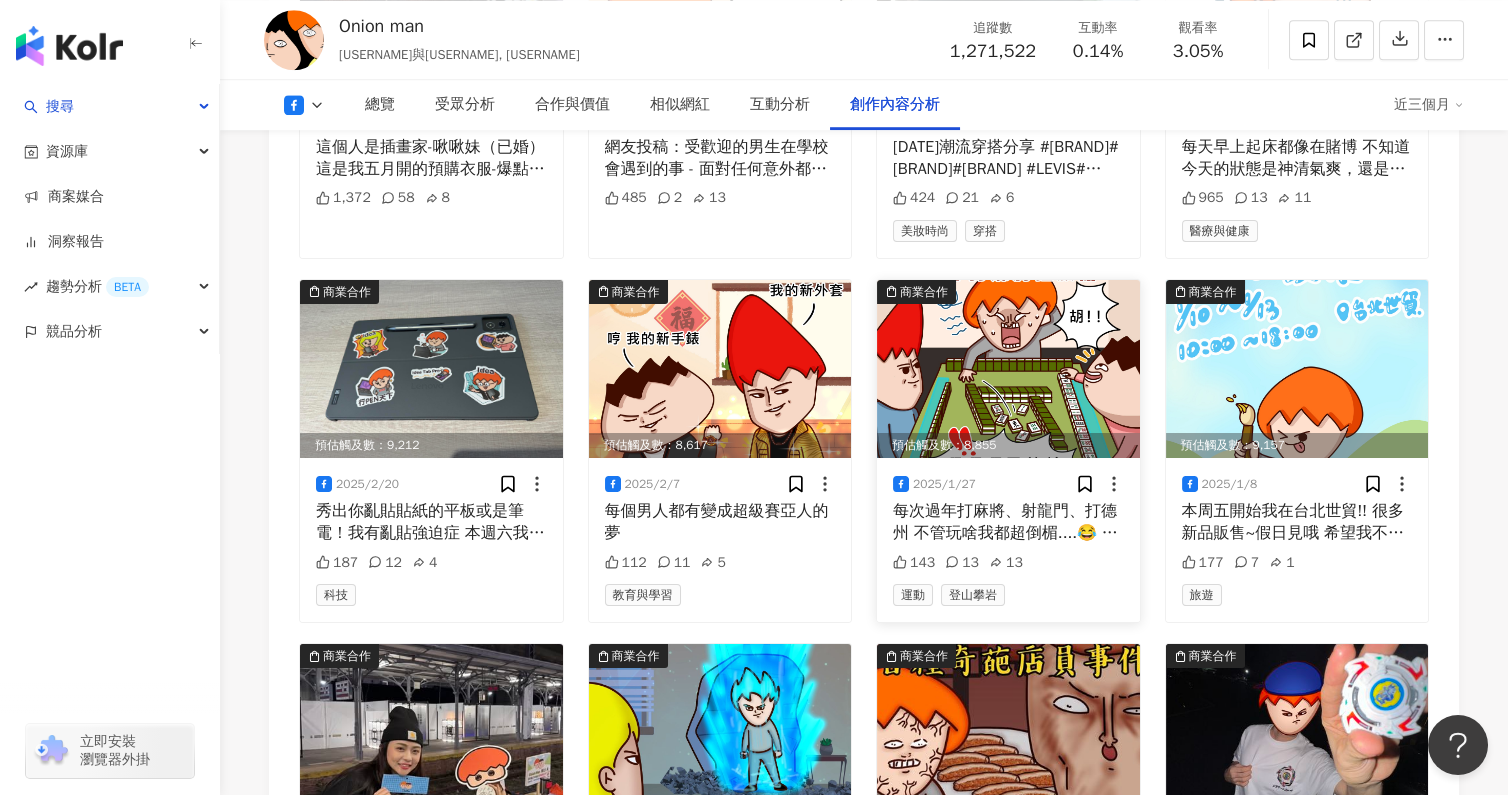 scroll, scrollTop: 5546, scrollLeft: 0, axis: vertical 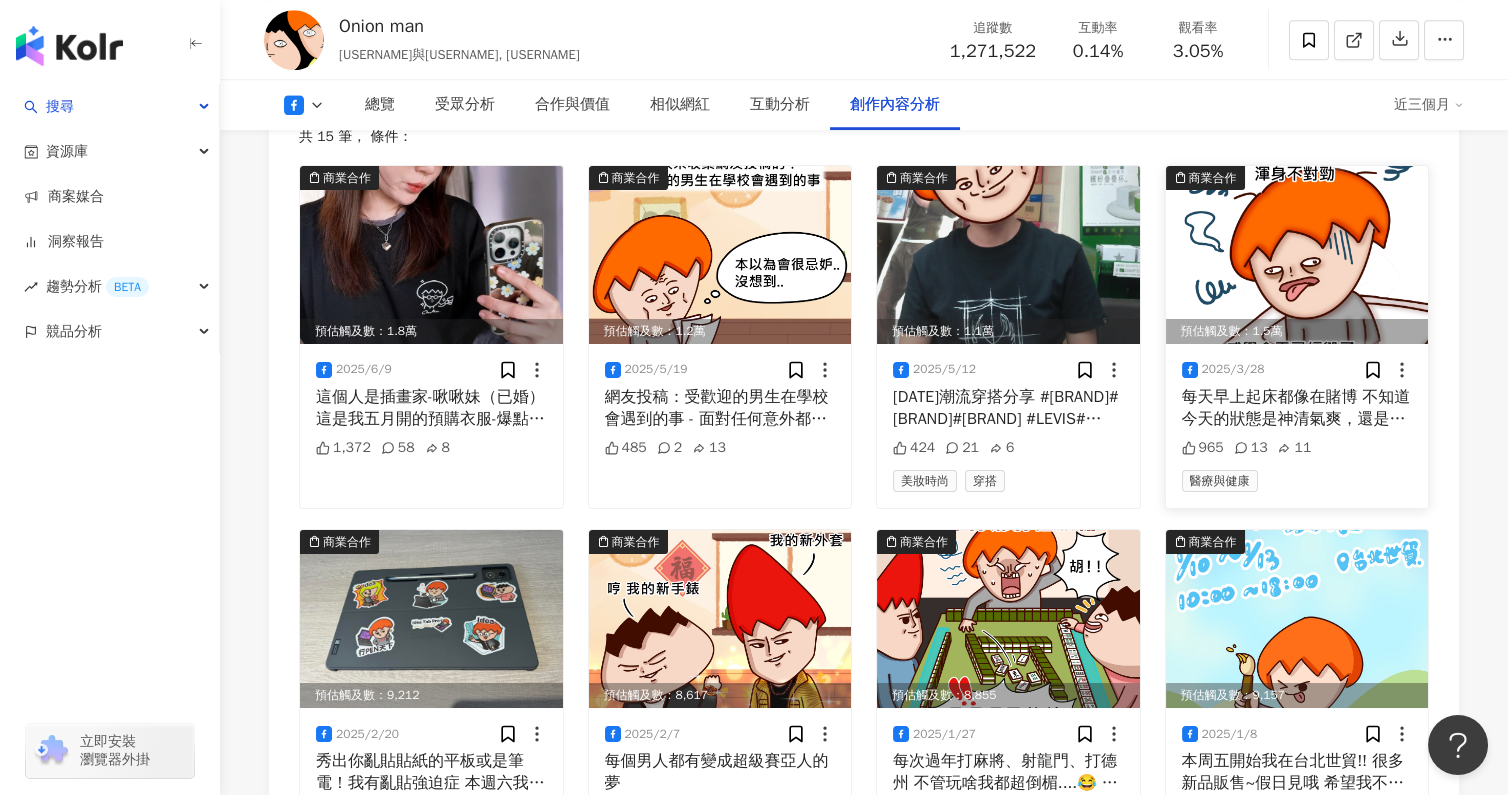 click at bounding box center [1297, 255] 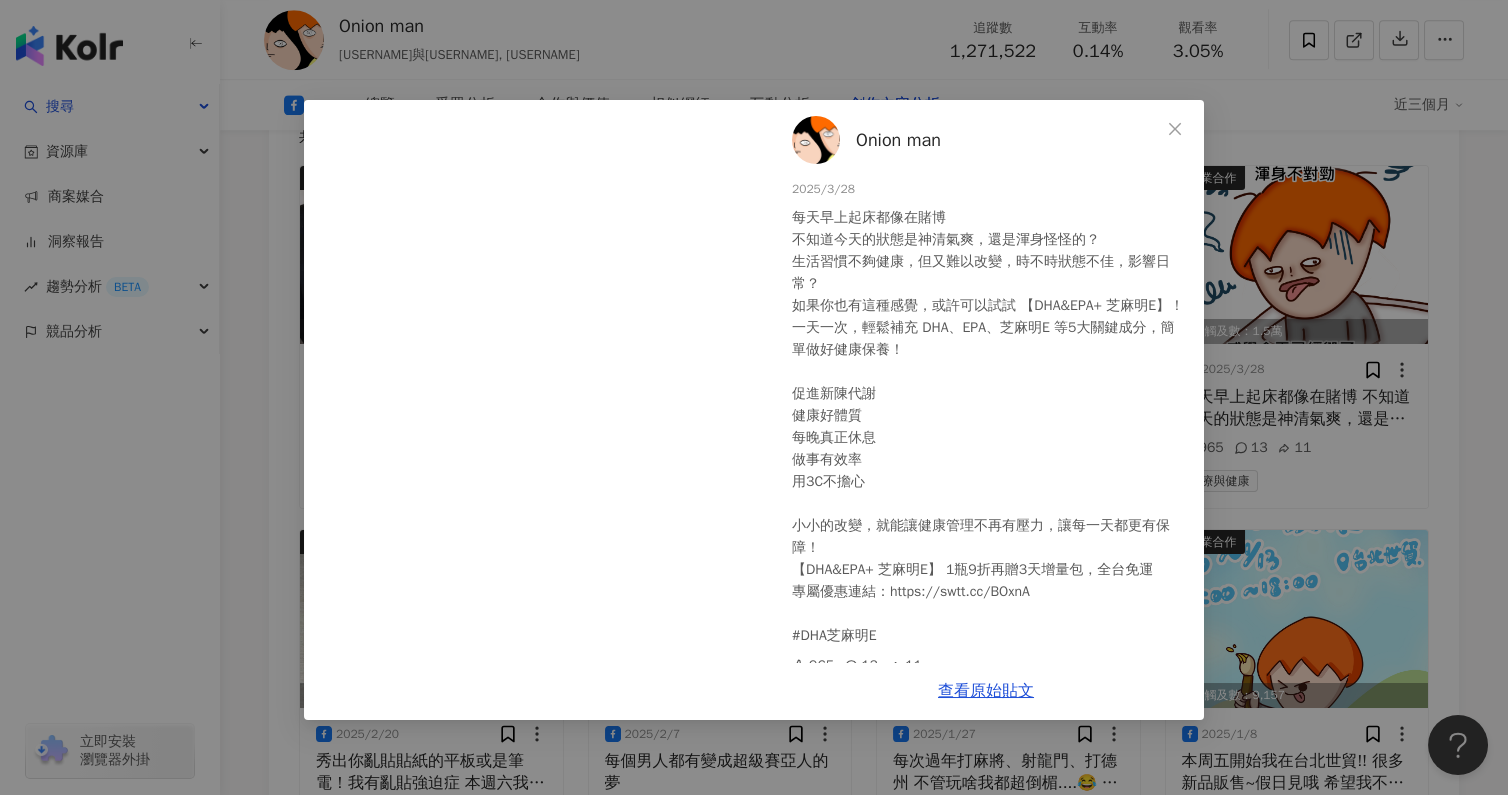 scroll, scrollTop: 35, scrollLeft: 0, axis: vertical 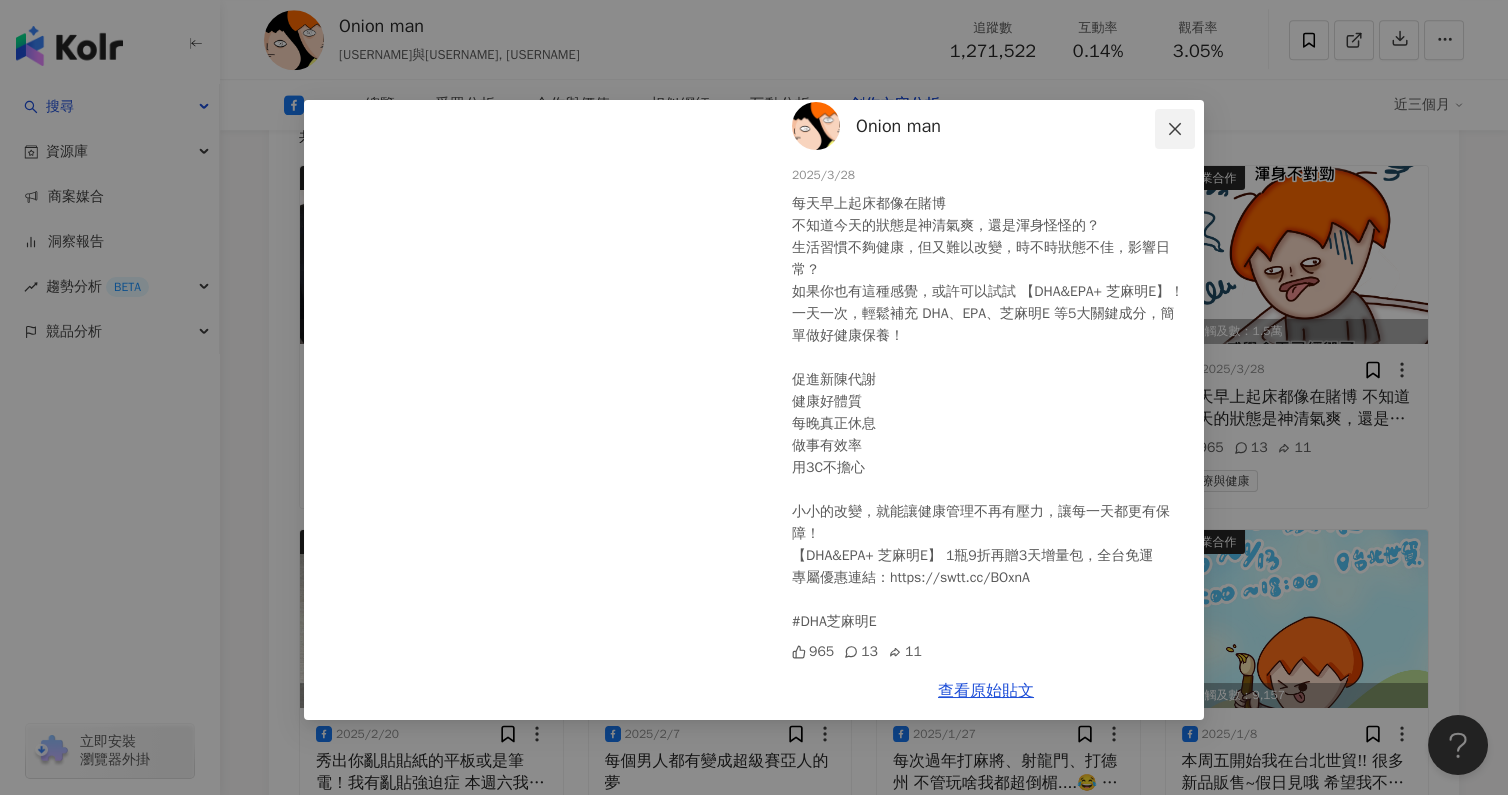 click at bounding box center [1175, 129] 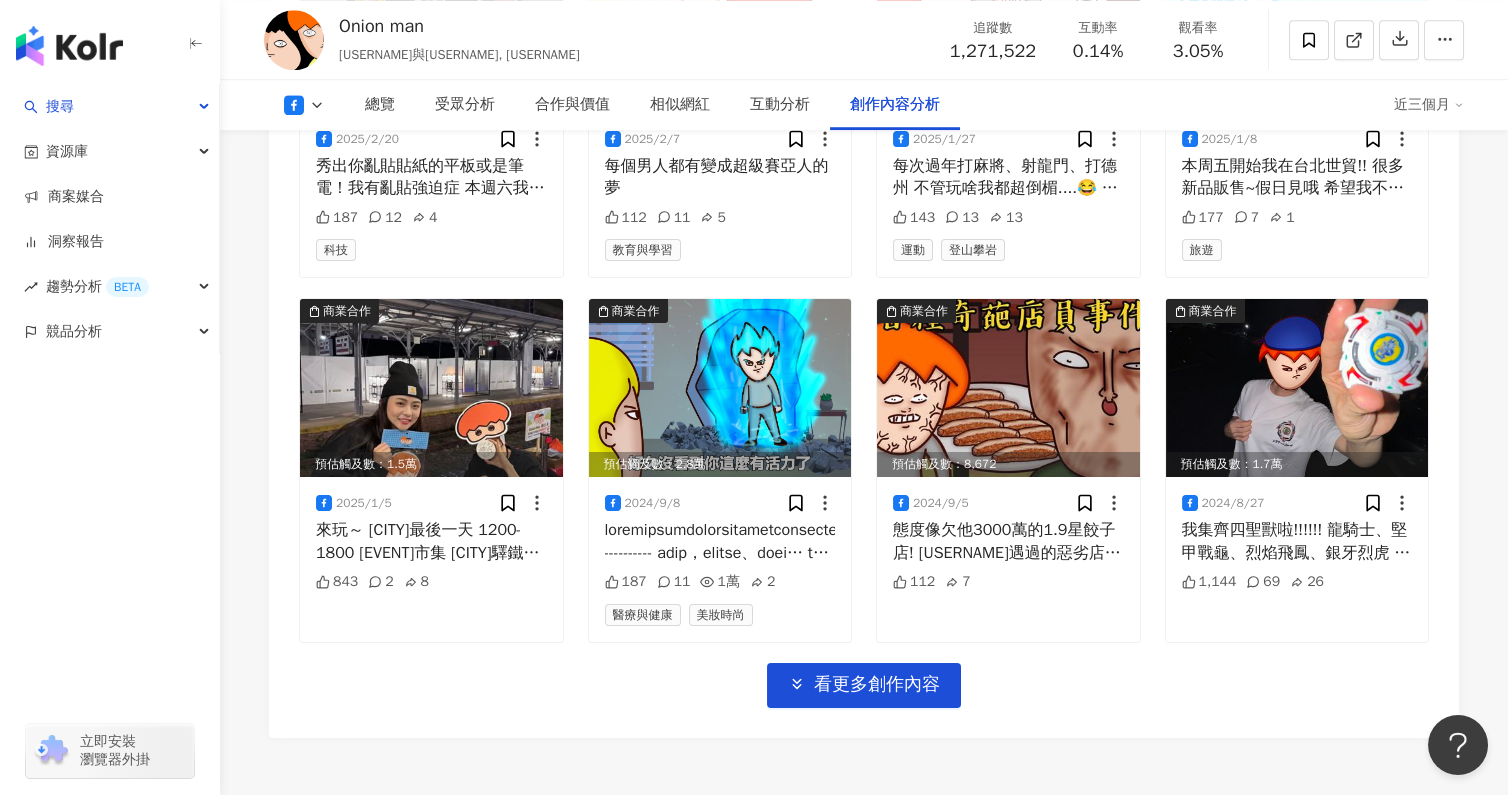scroll, scrollTop: 6315, scrollLeft: 0, axis: vertical 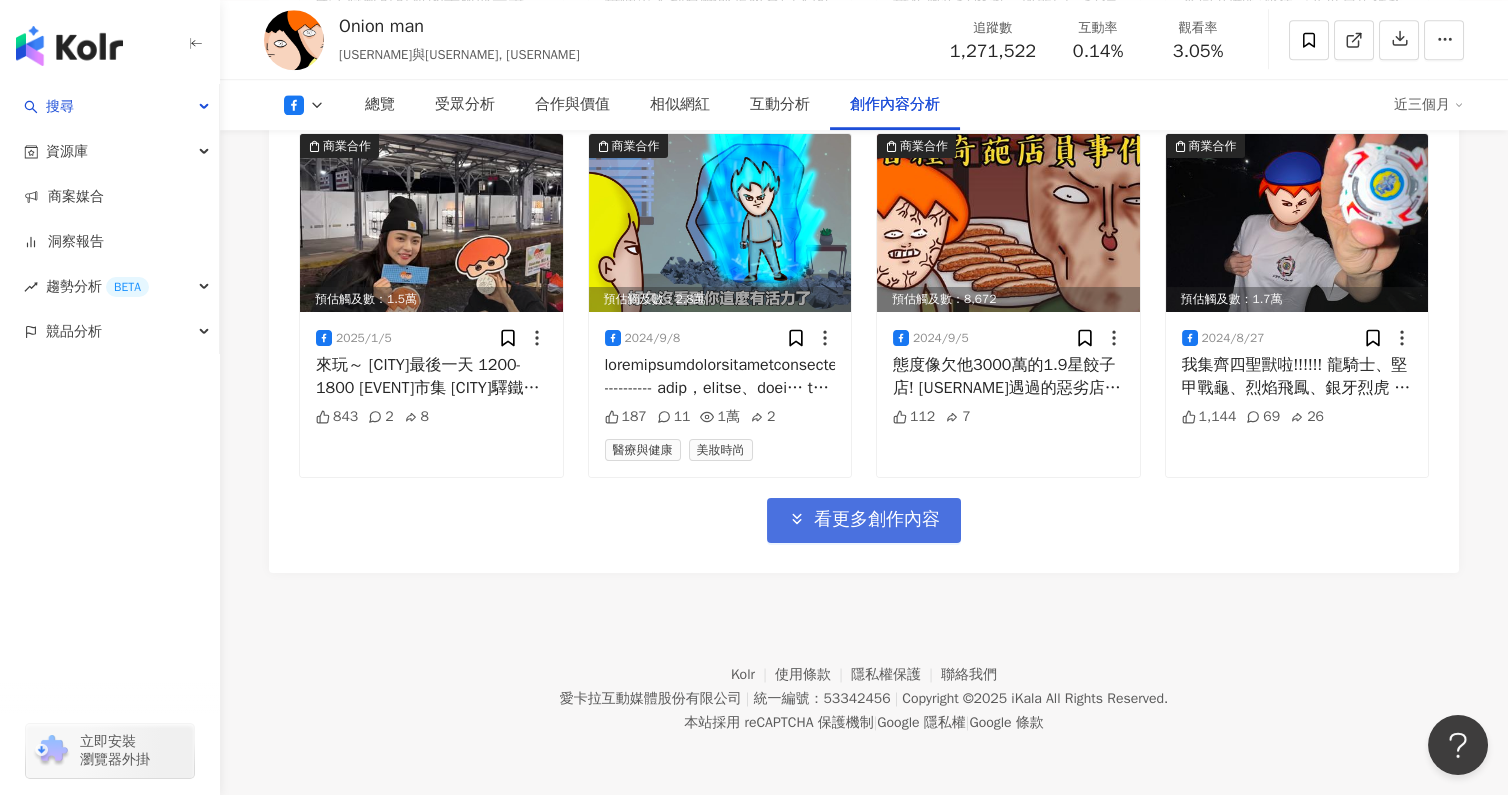 click on "看更多創作內容" at bounding box center (877, 520) 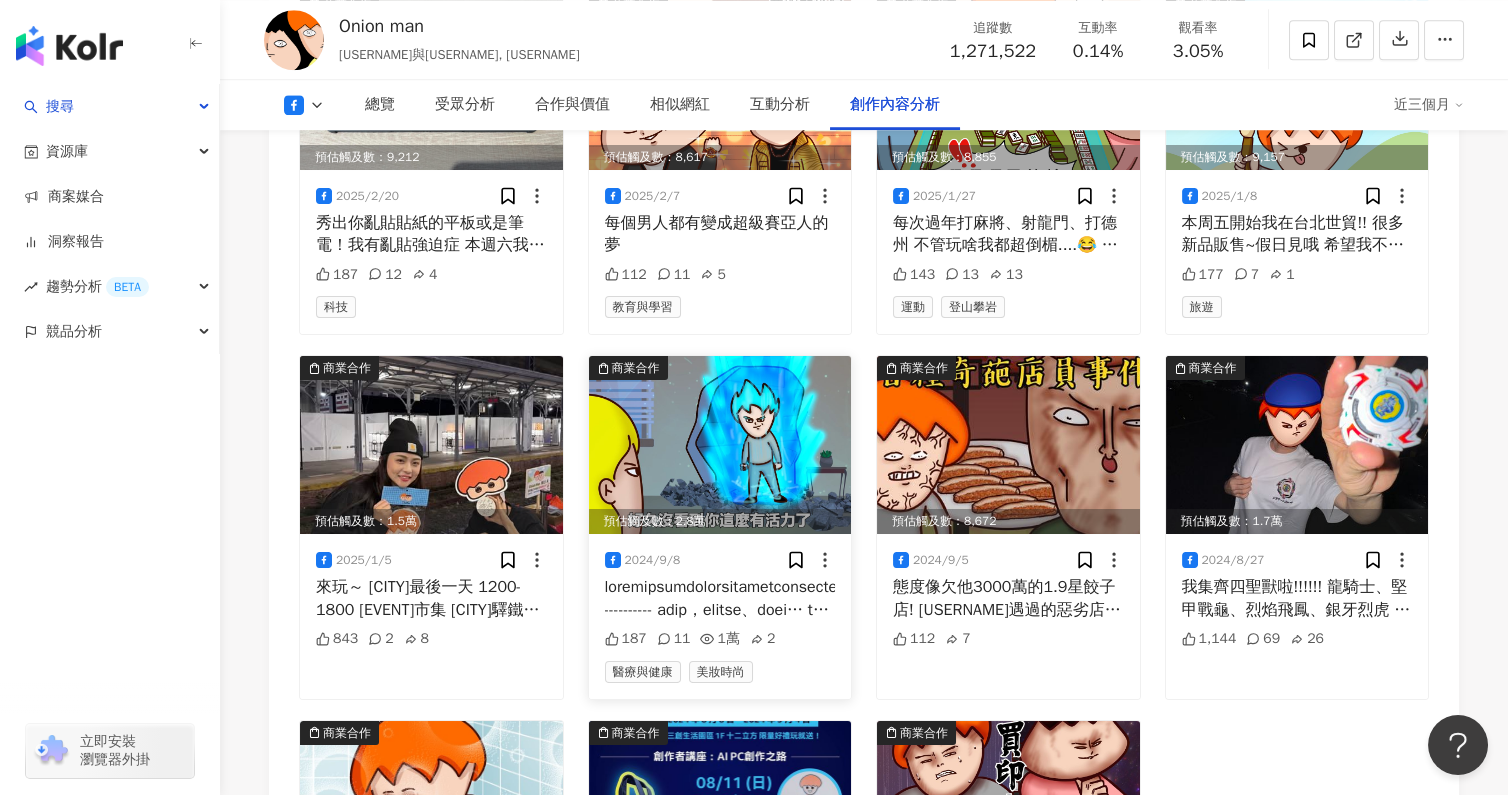 scroll, scrollTop: 5586, scrollLeft: 0, axis: vertical 